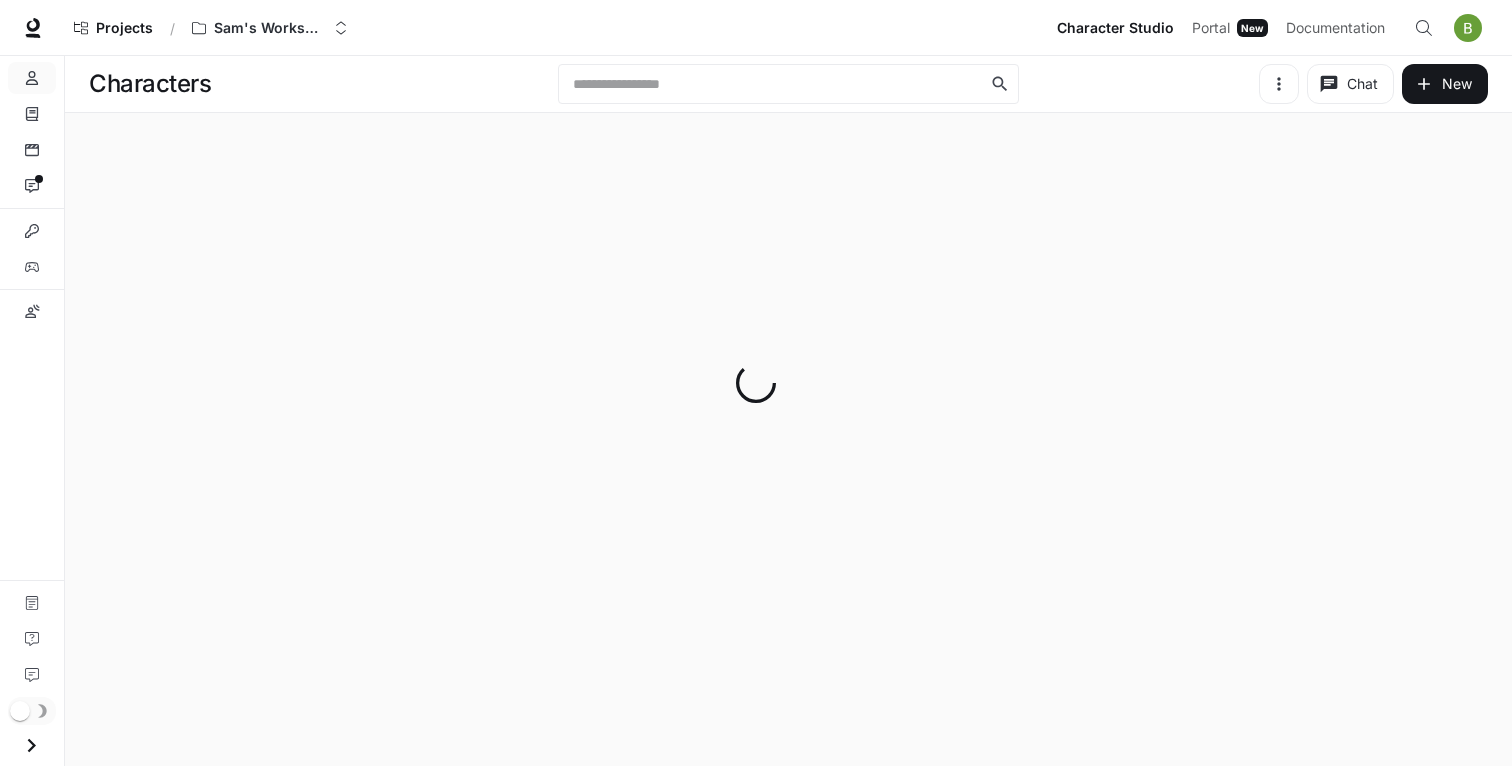 scroll, scrollTop: 0, scrollLeft: 0, axis: both 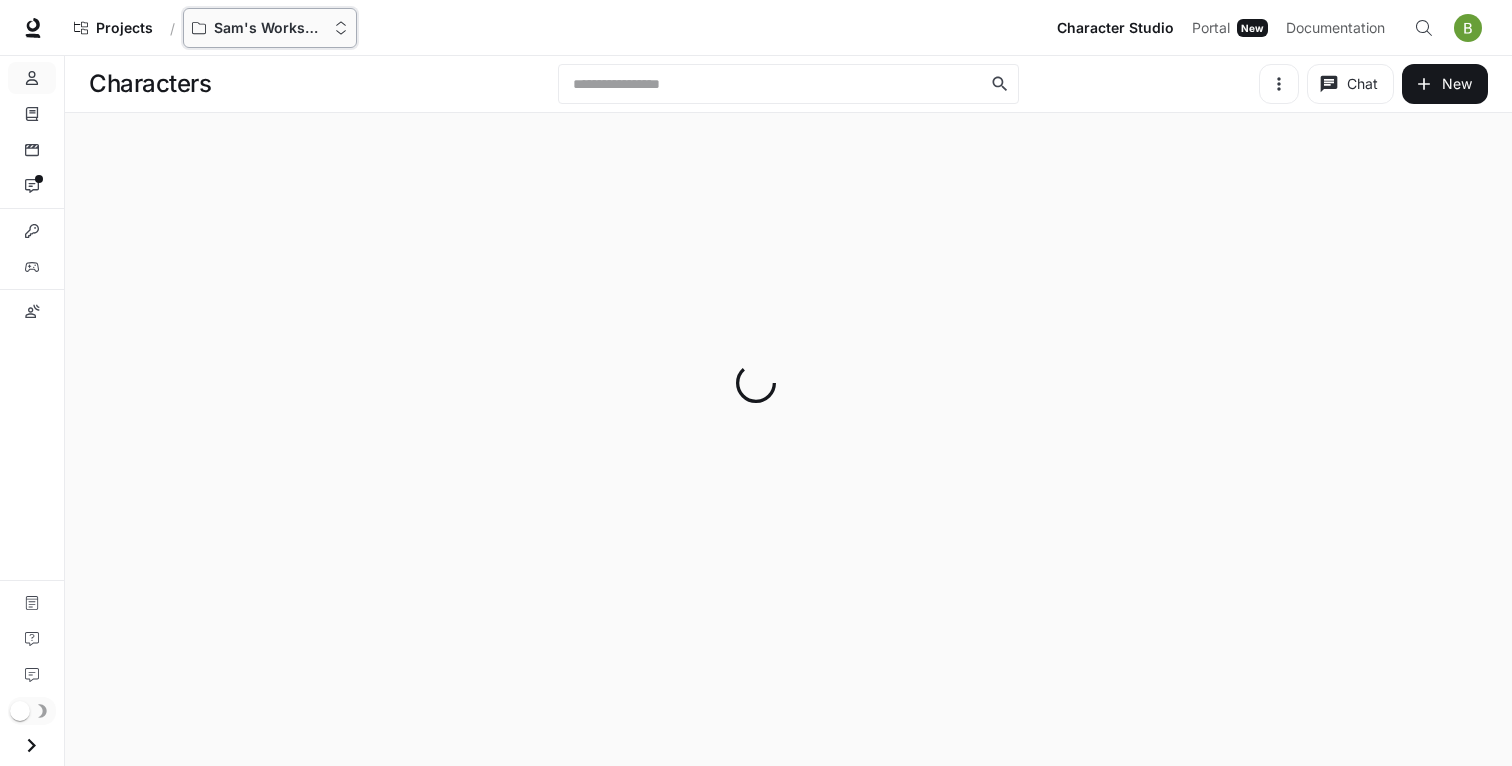 click on "Sam's Workspace" at bounding box center (270, 28) 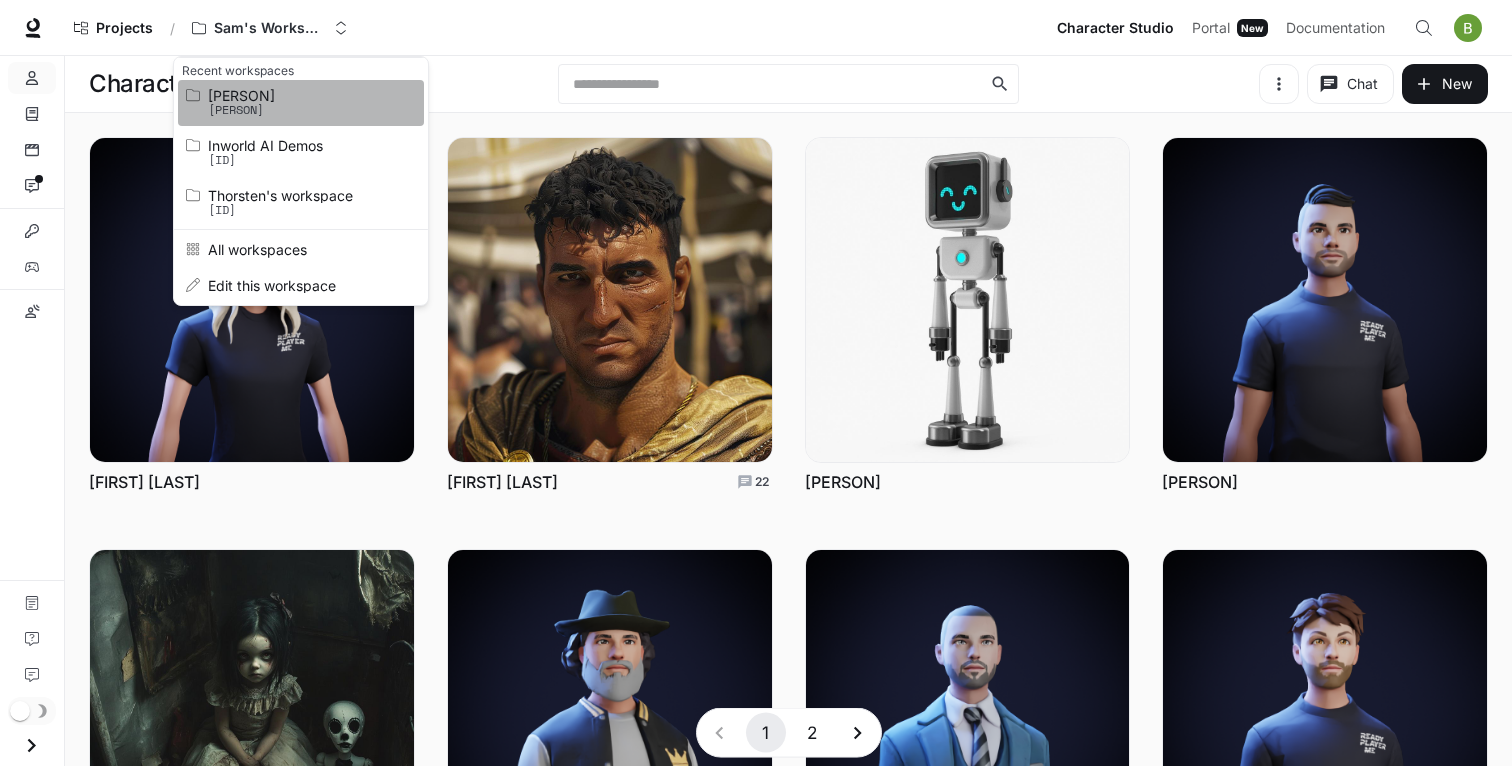 click on "[PERSON]" at bounding box center (298, 110) 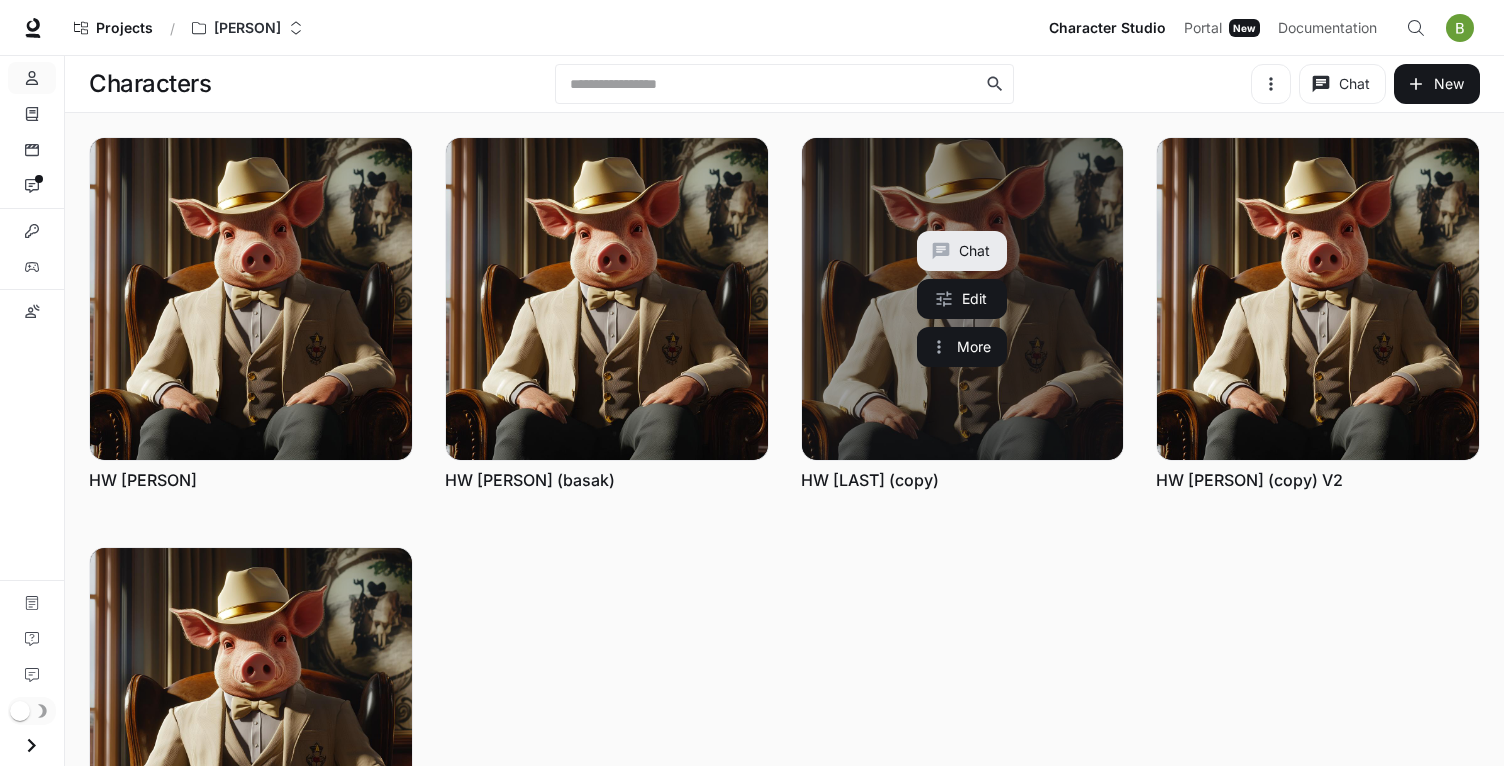 click on "Chat" at bounding box center (962, 251) 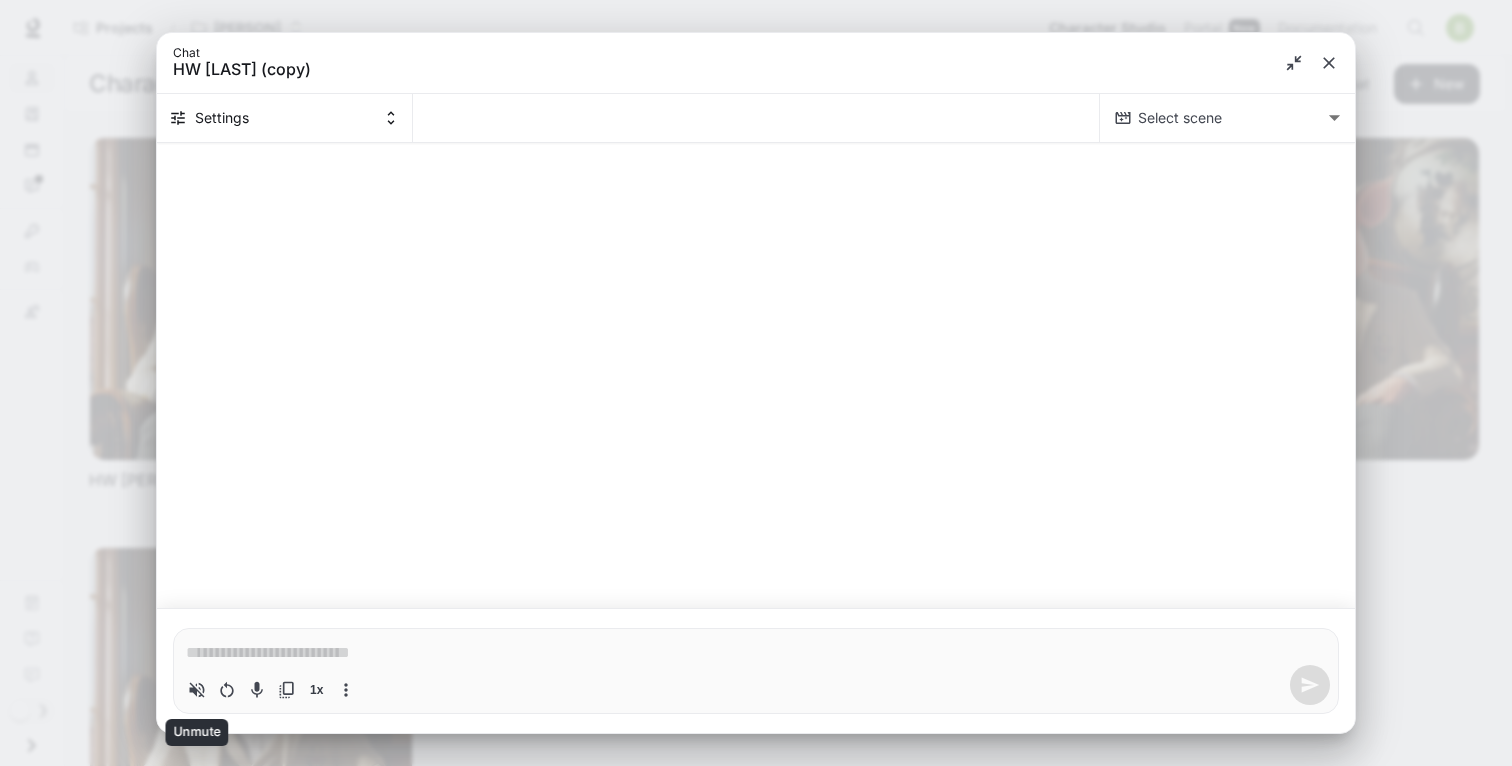 click at bounding box center [197, 690] 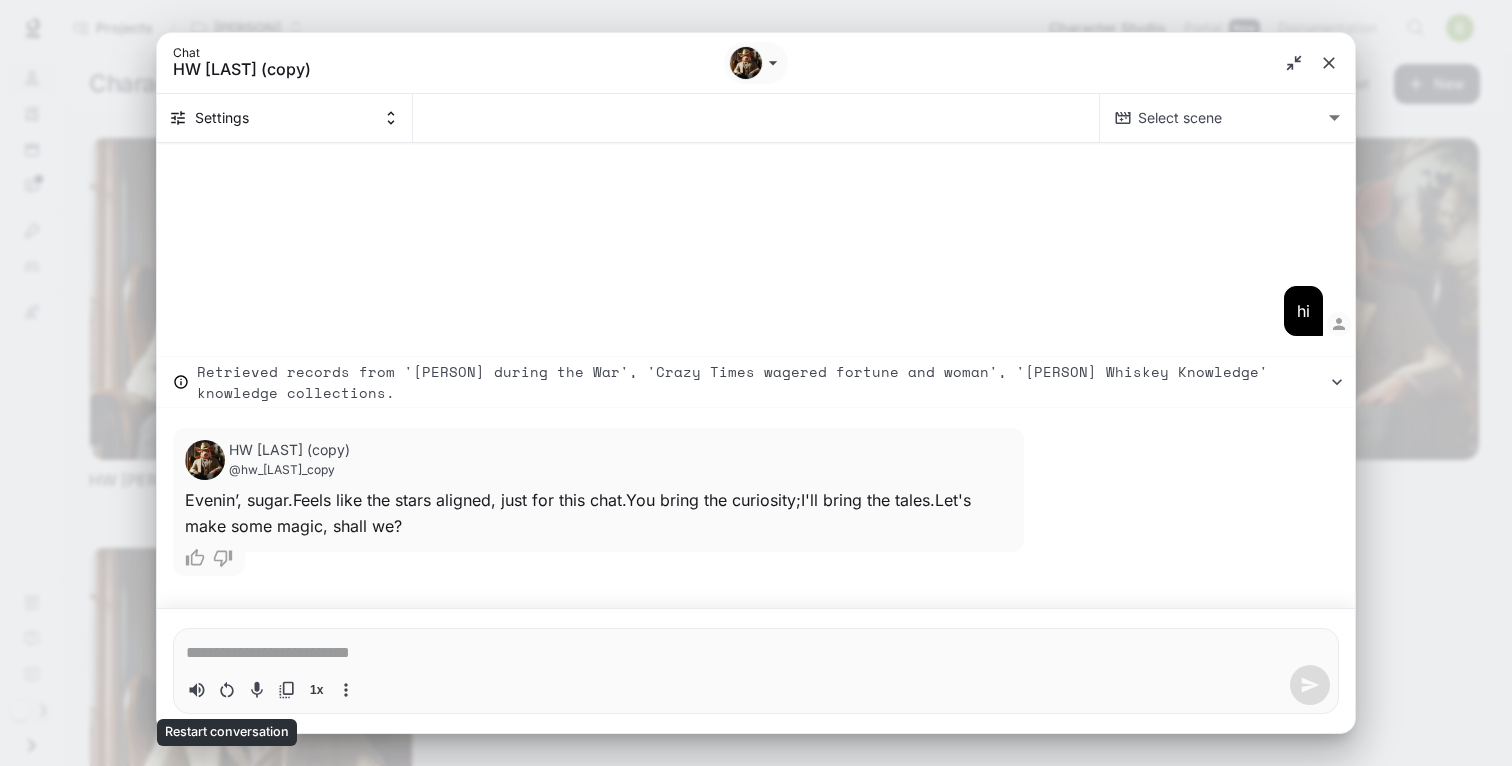 click 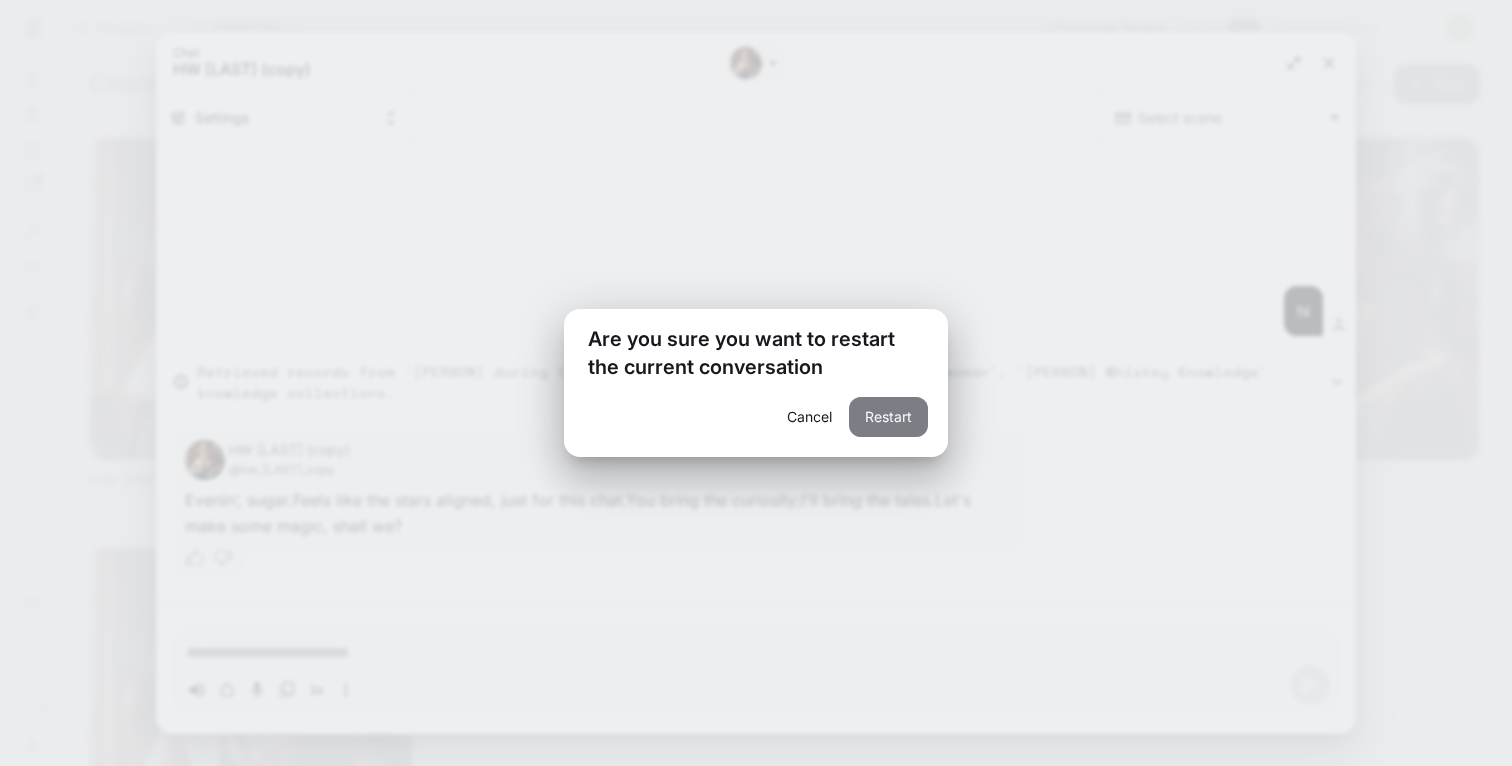 click on "Restart" at bounding box center (888, 417) 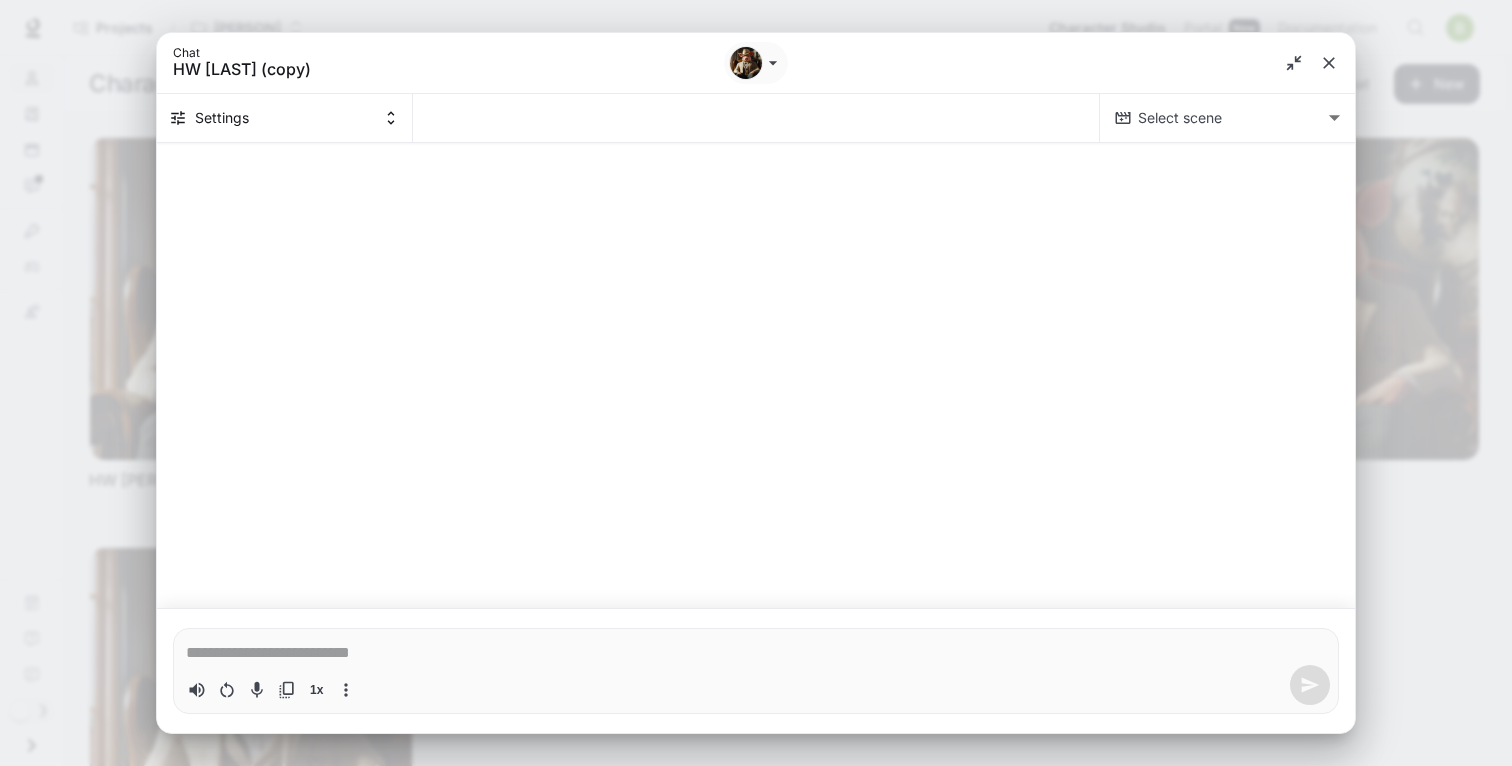 type on "*" 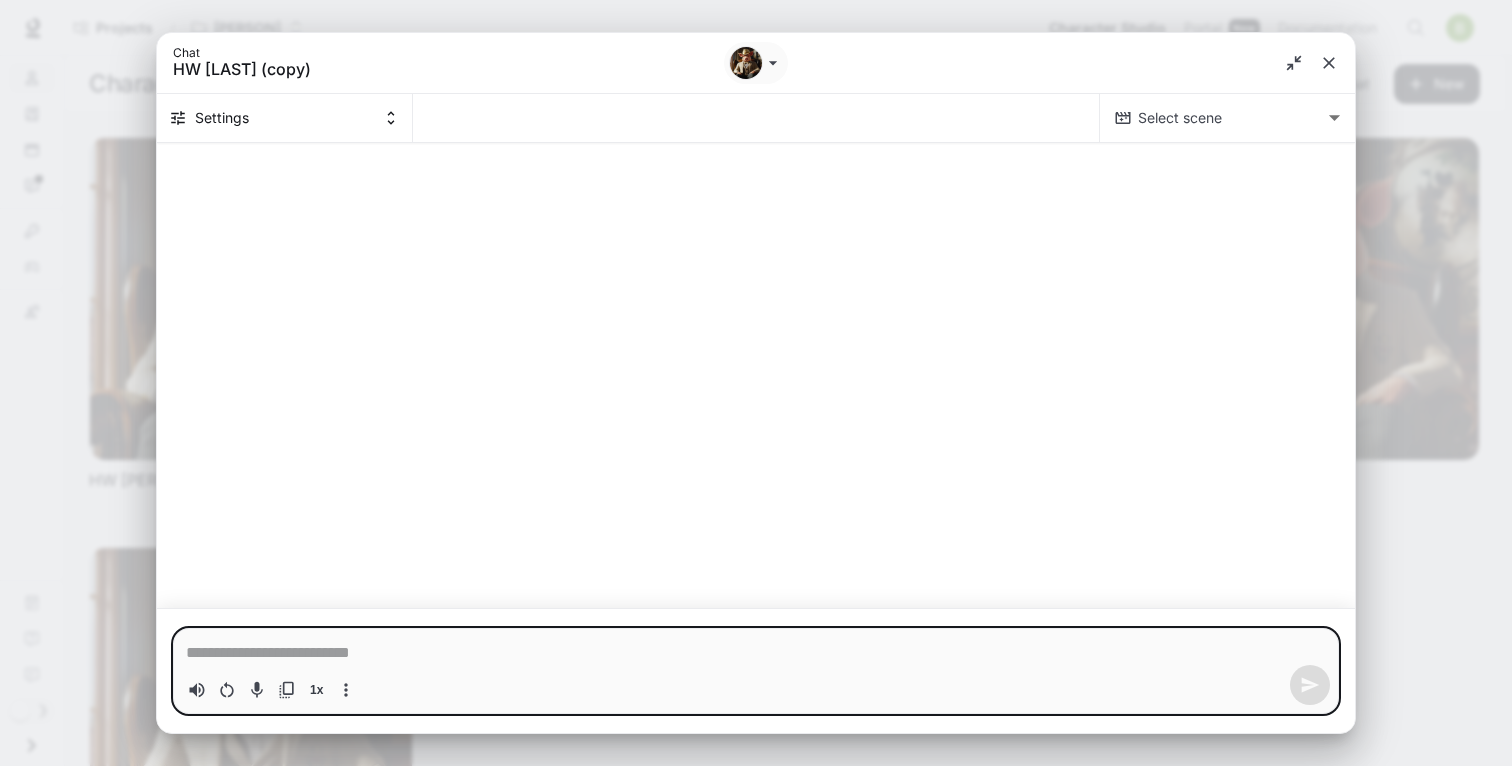 click at bounding box center (756, 653) 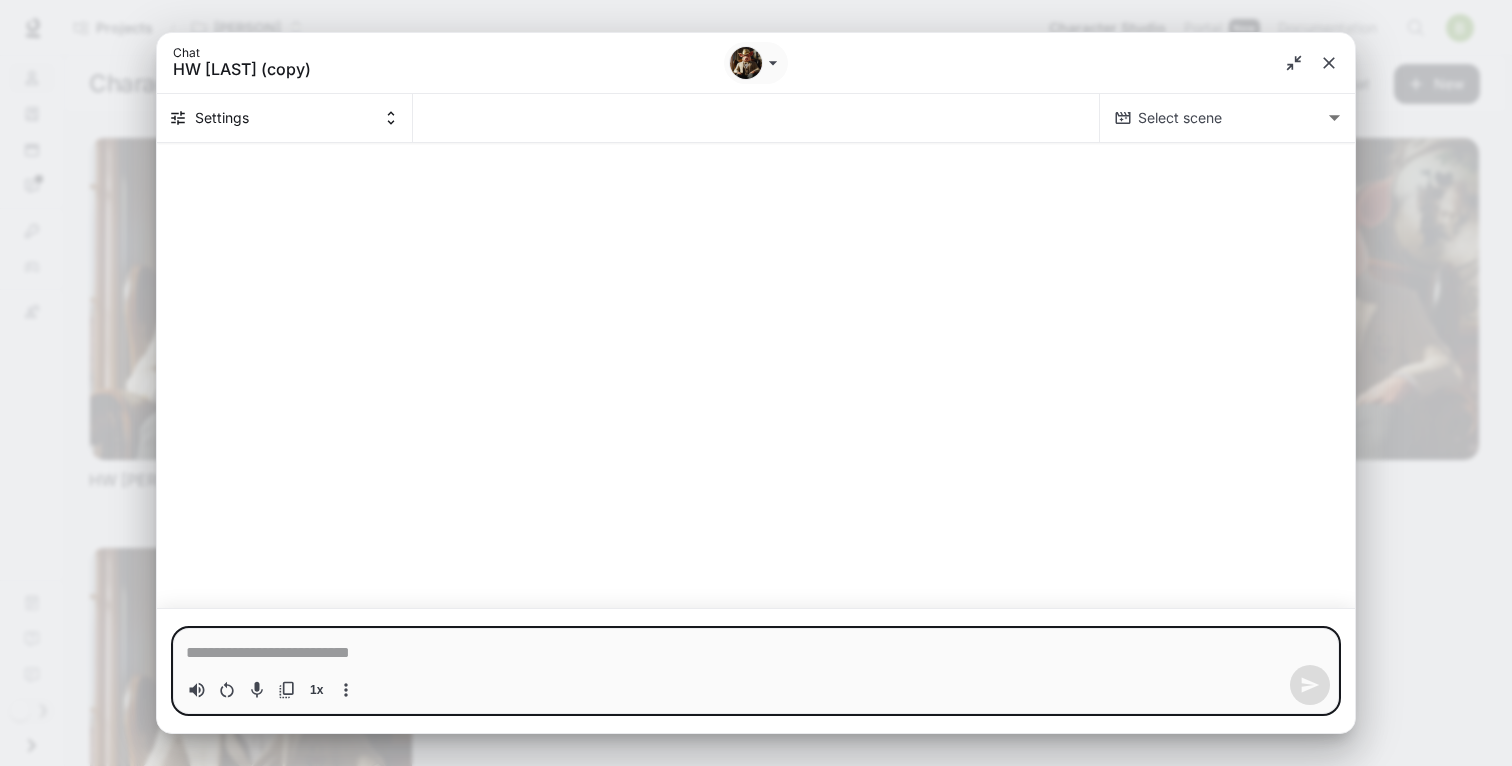 type on "*" 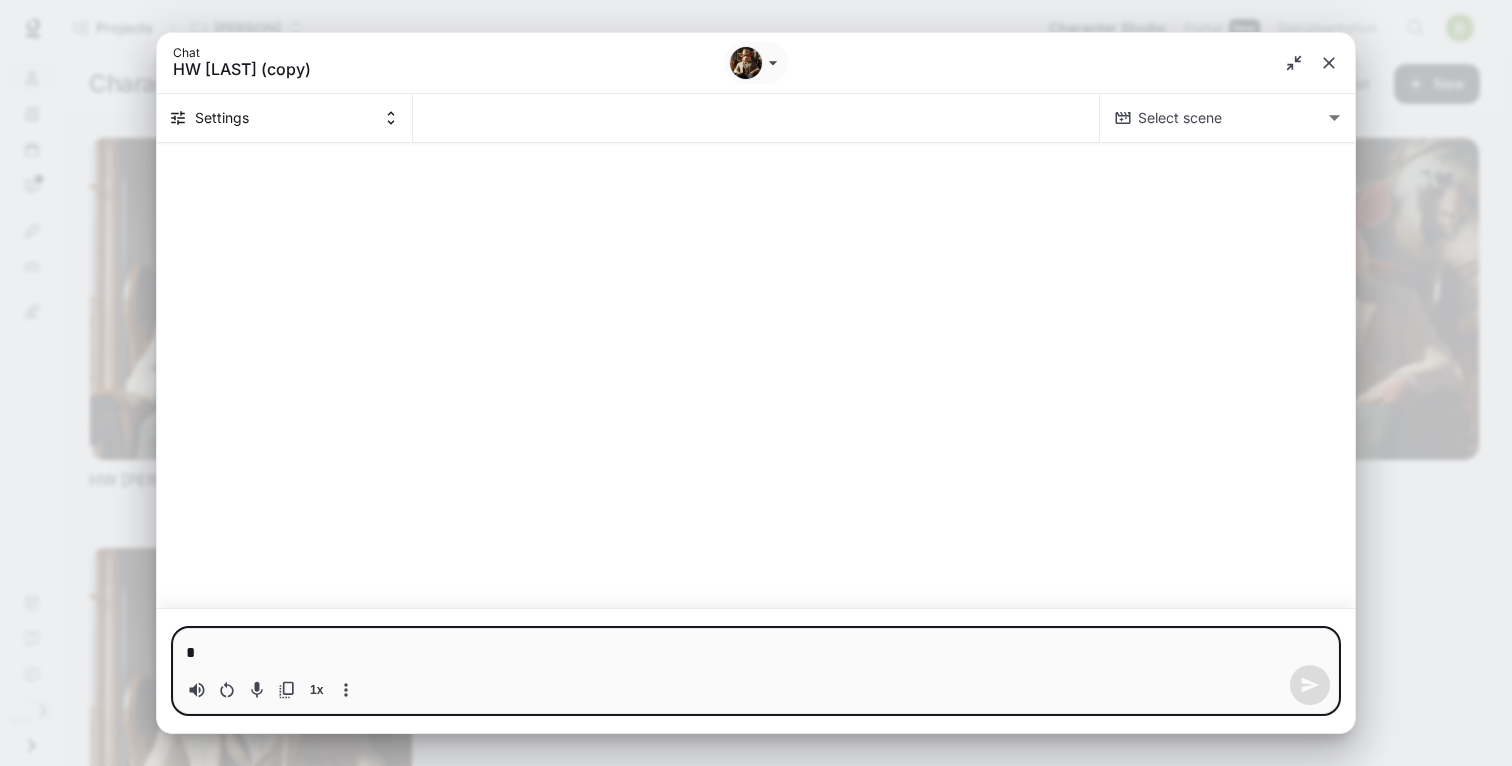 type on "*" 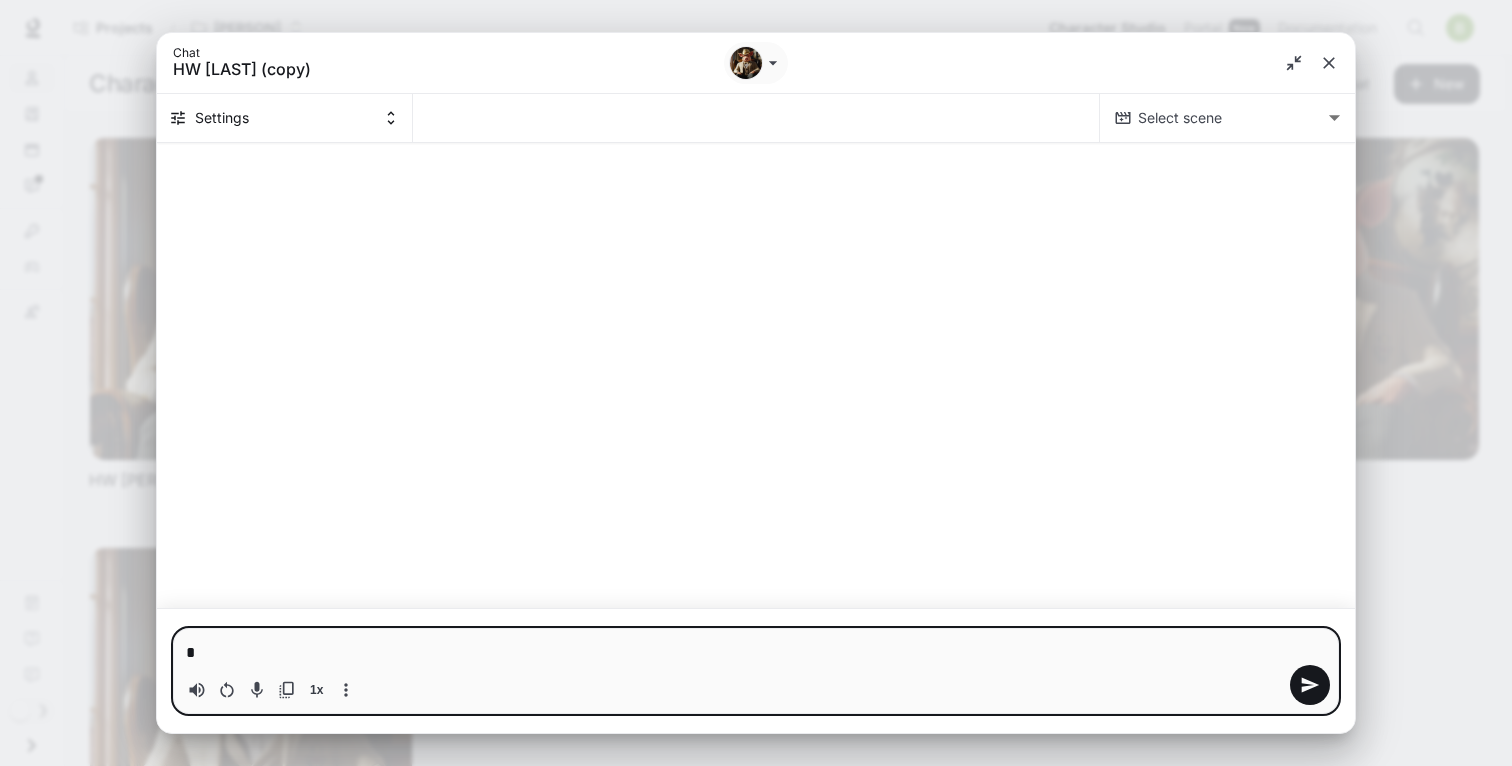 type on "**" 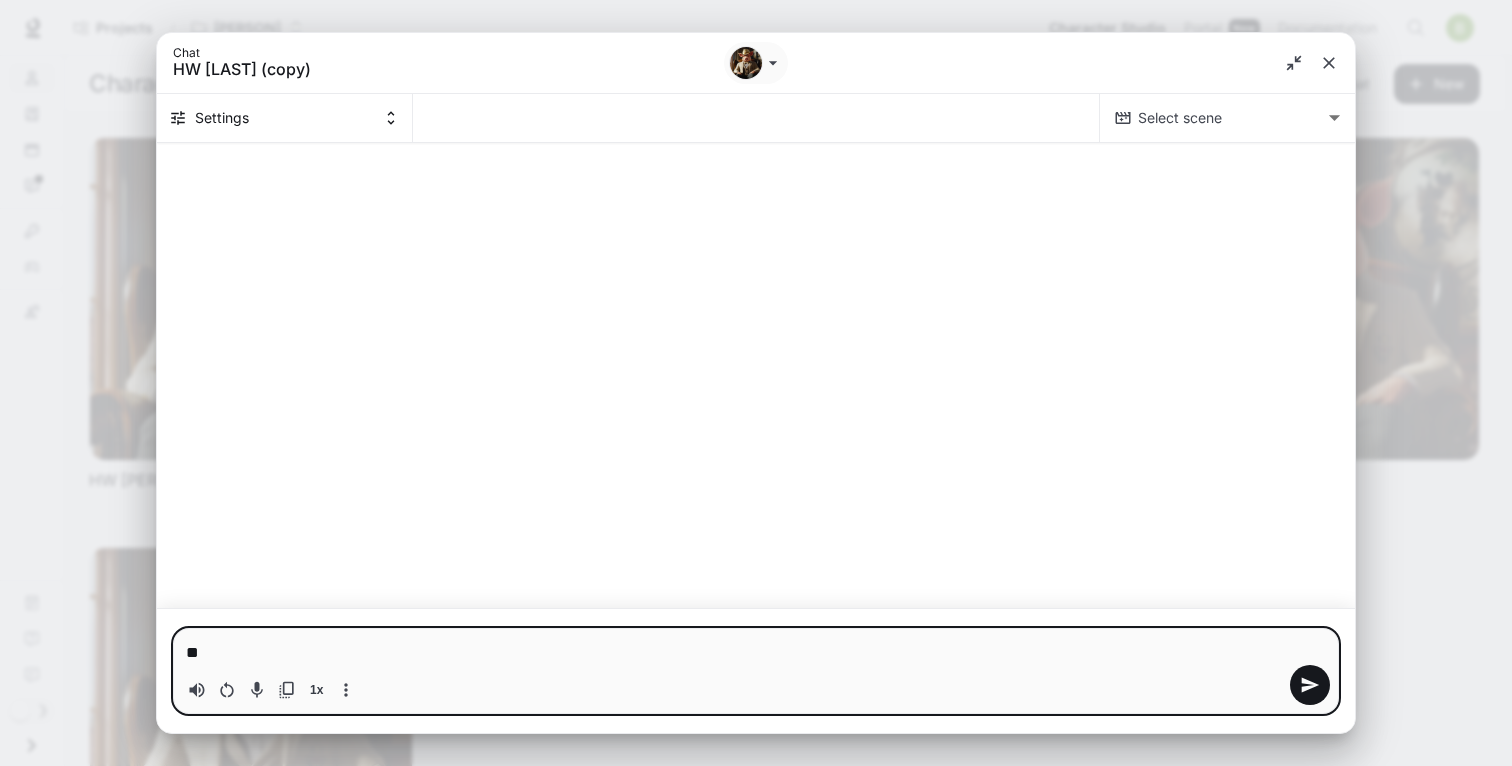 type on "***" 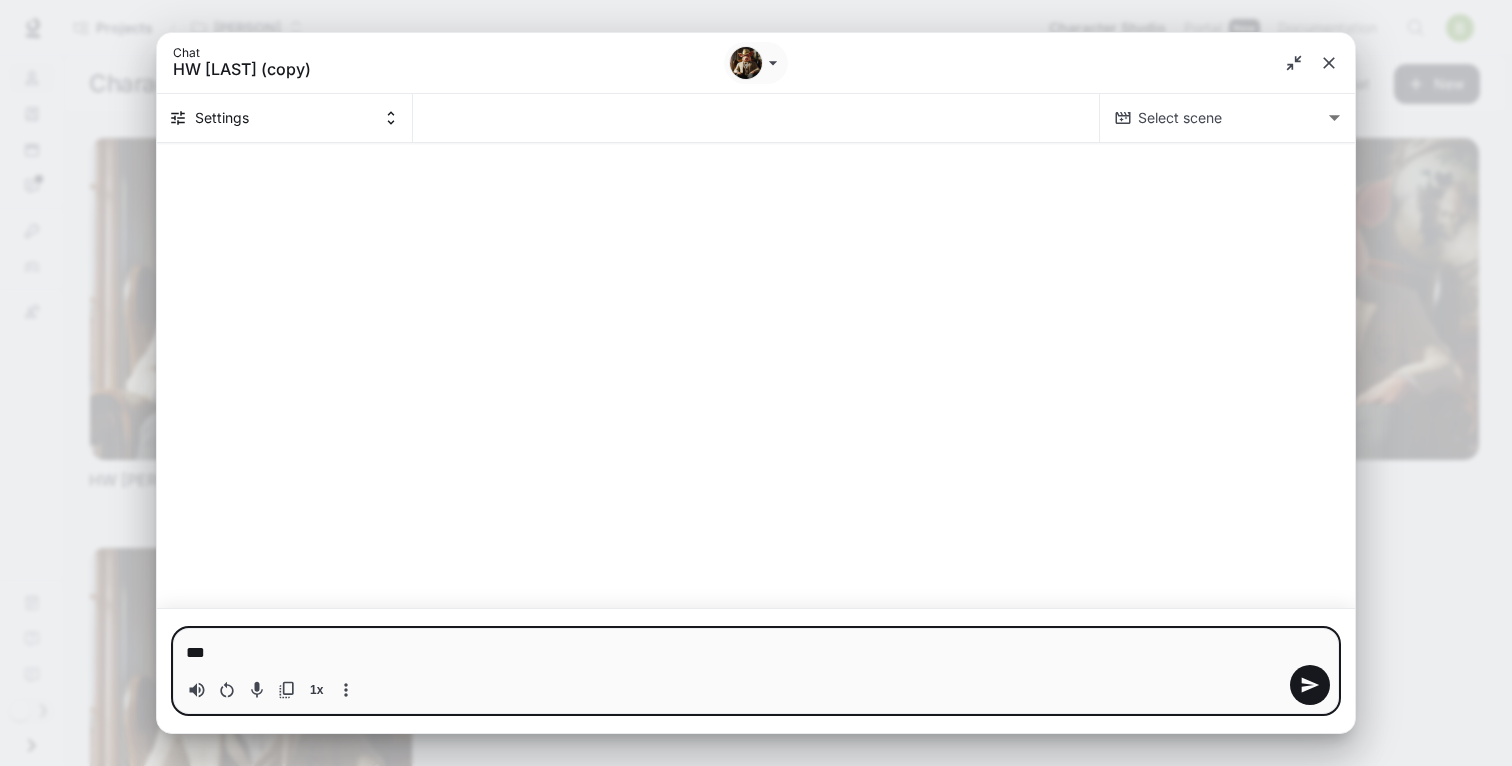 type on "****" 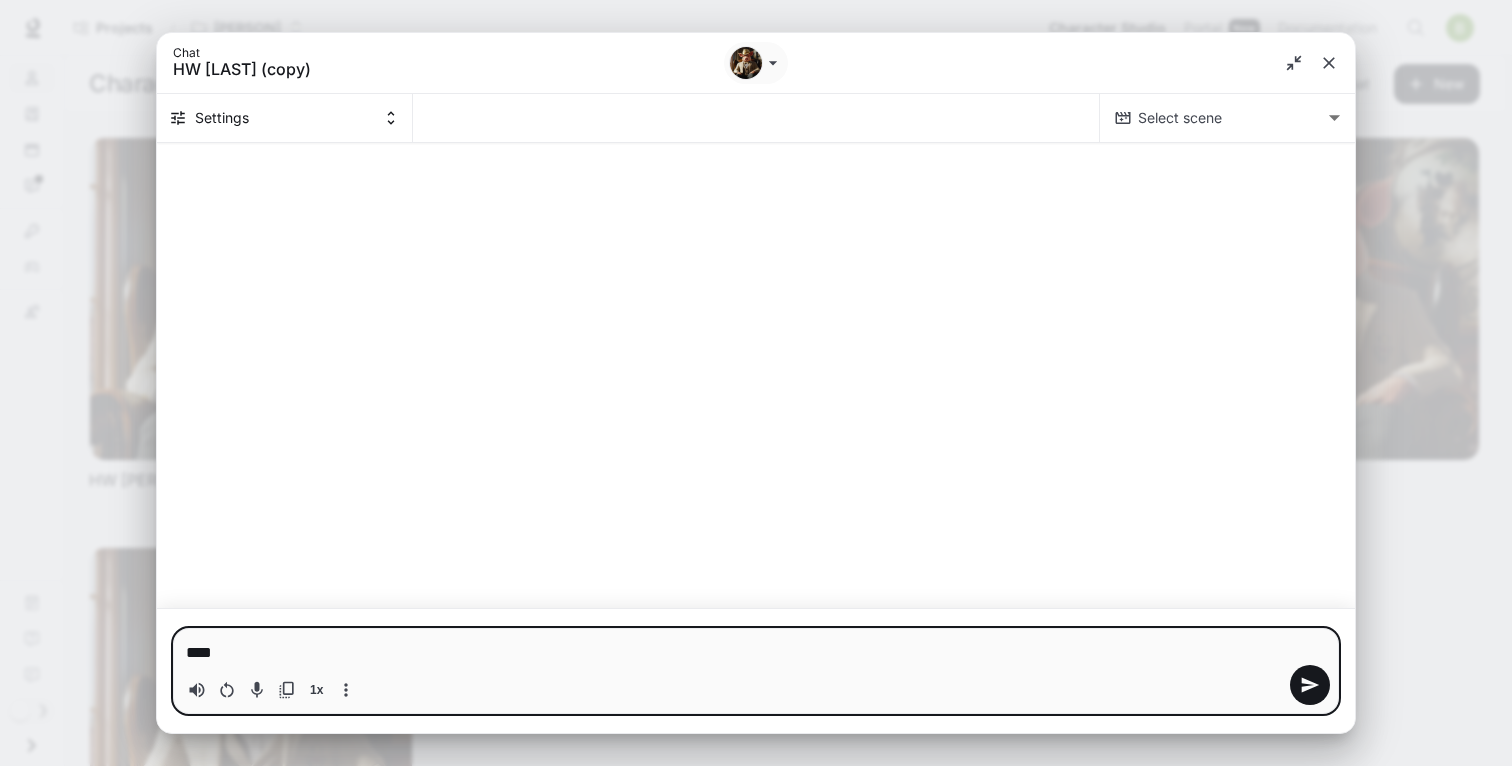 type on "*****" 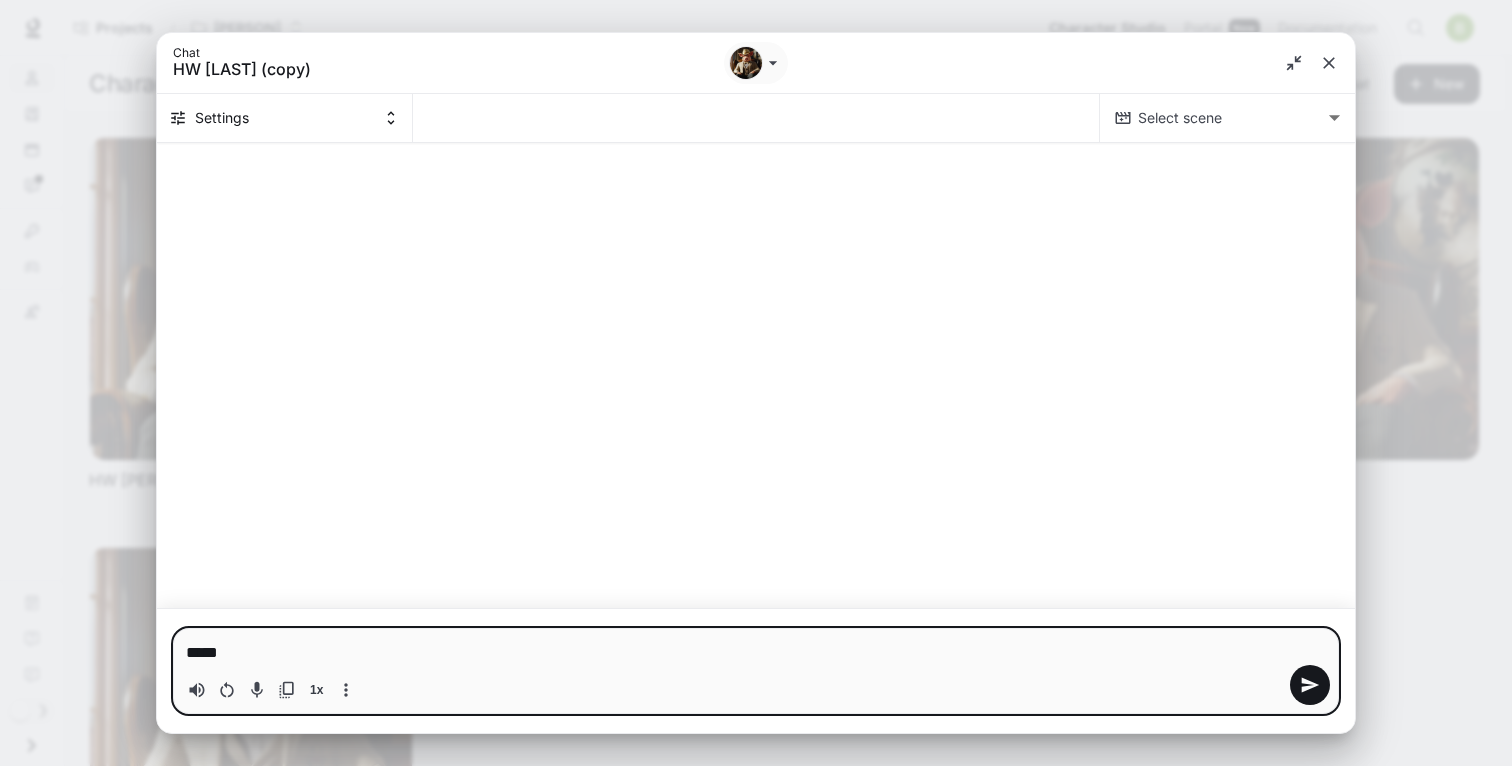 type 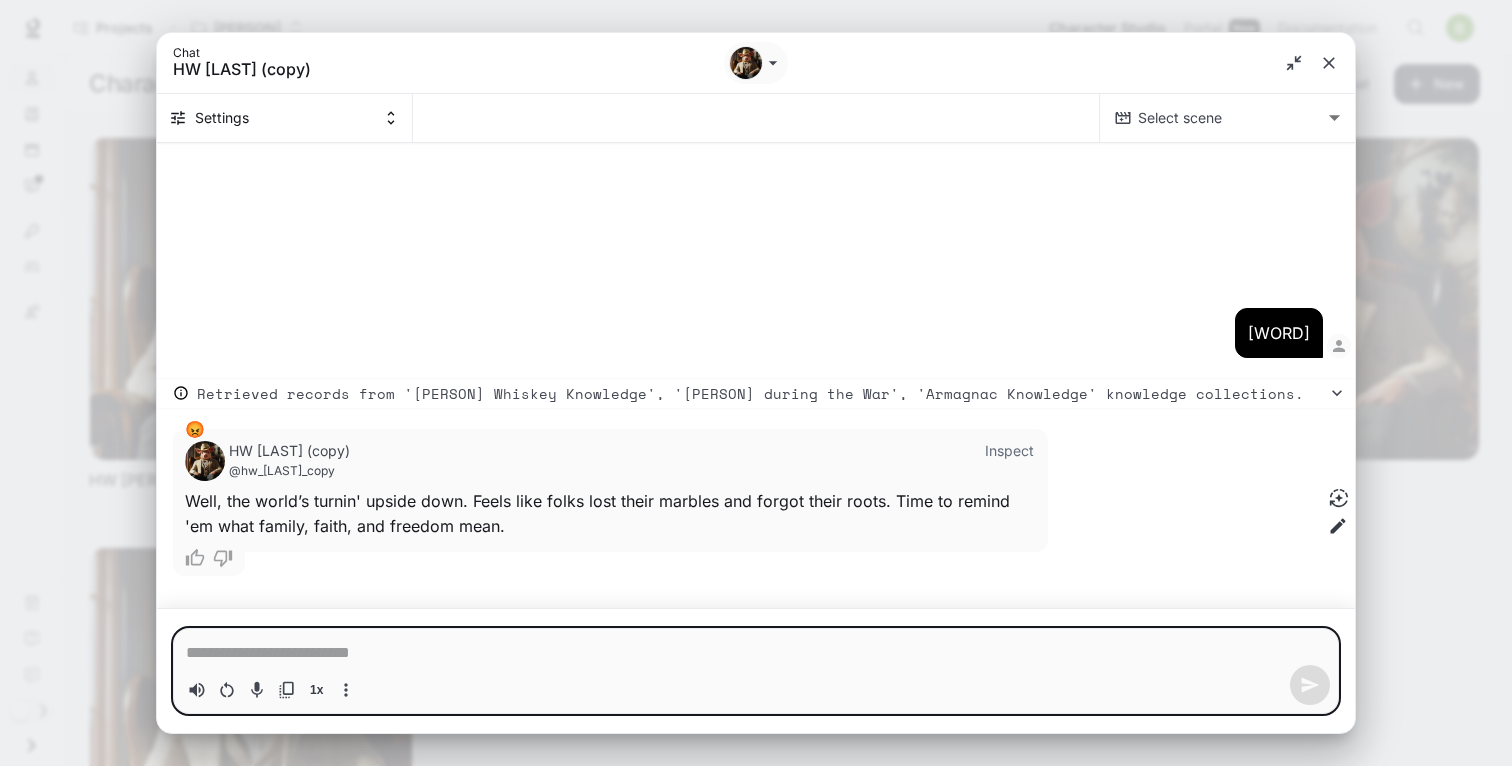click at bounding box center [756, 653] 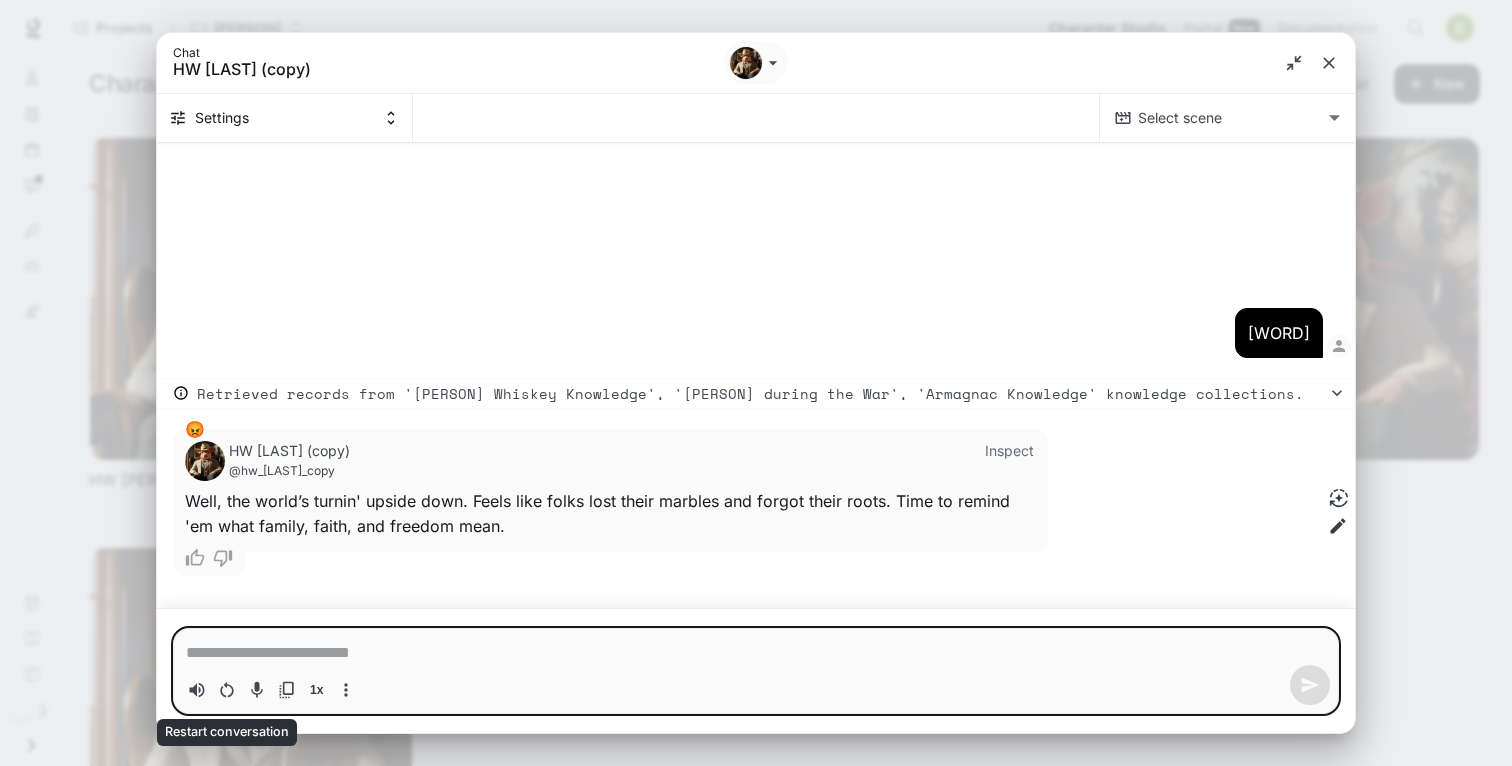 click 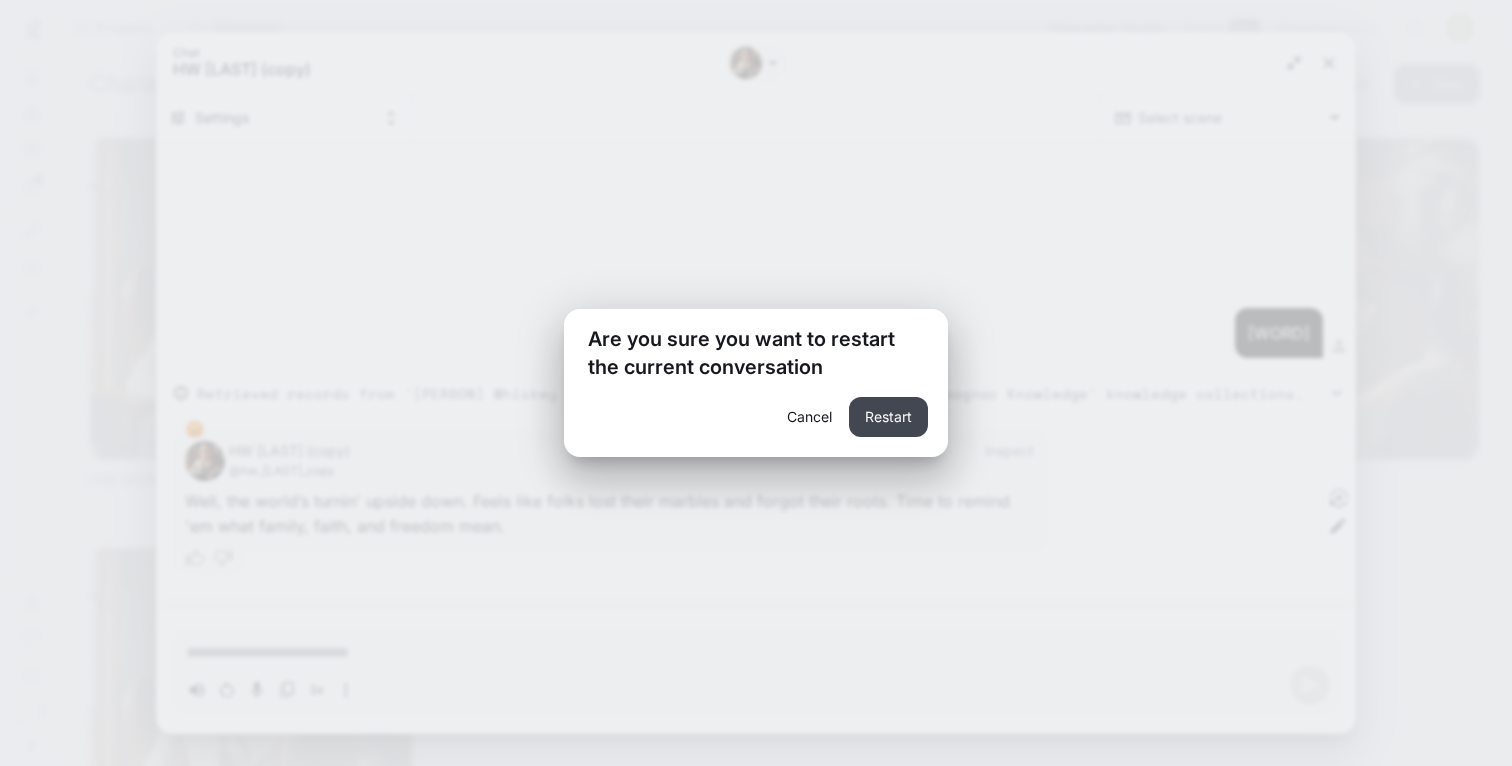 click on "Restart" at bounding box center [888, 417] 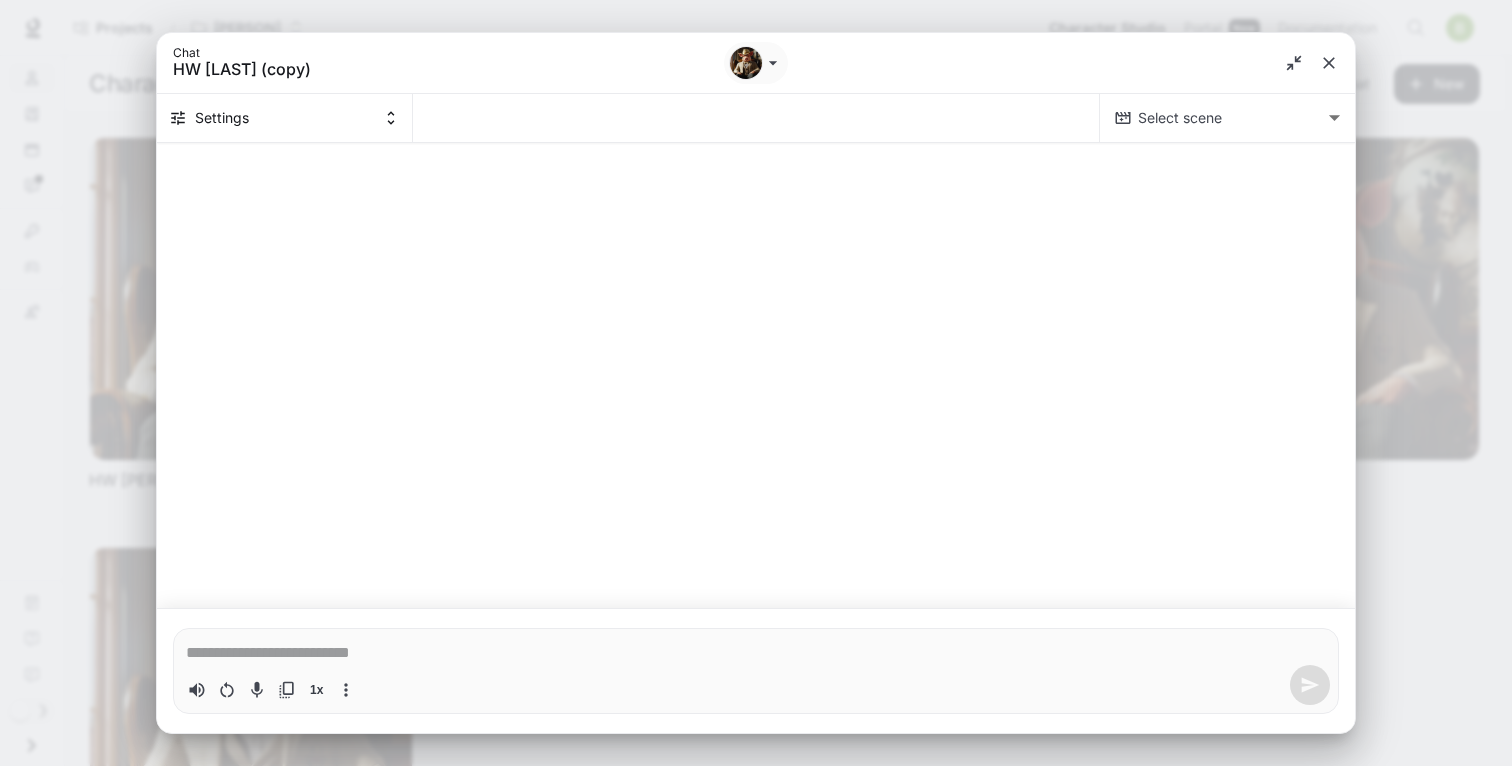 type on "*" 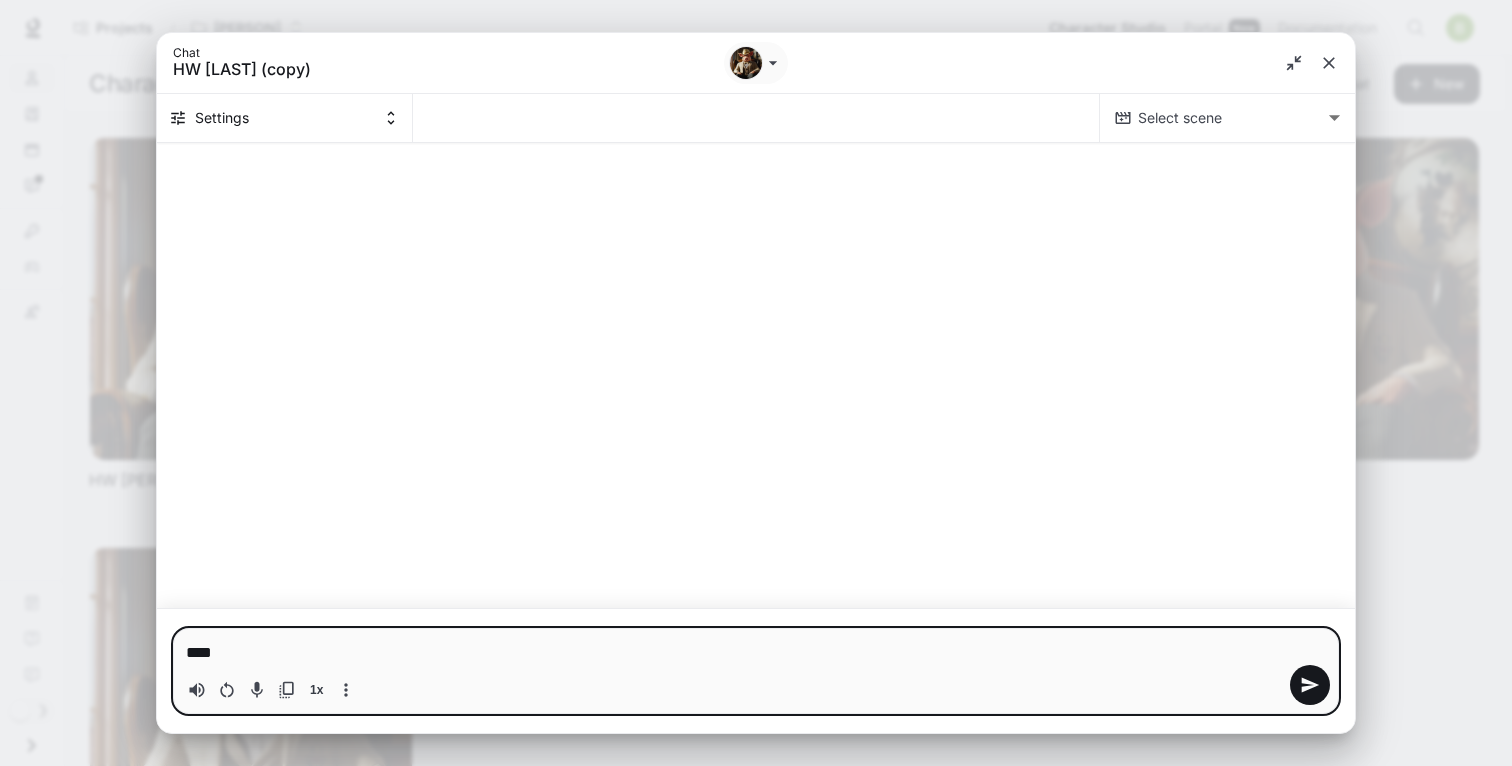type on "****" 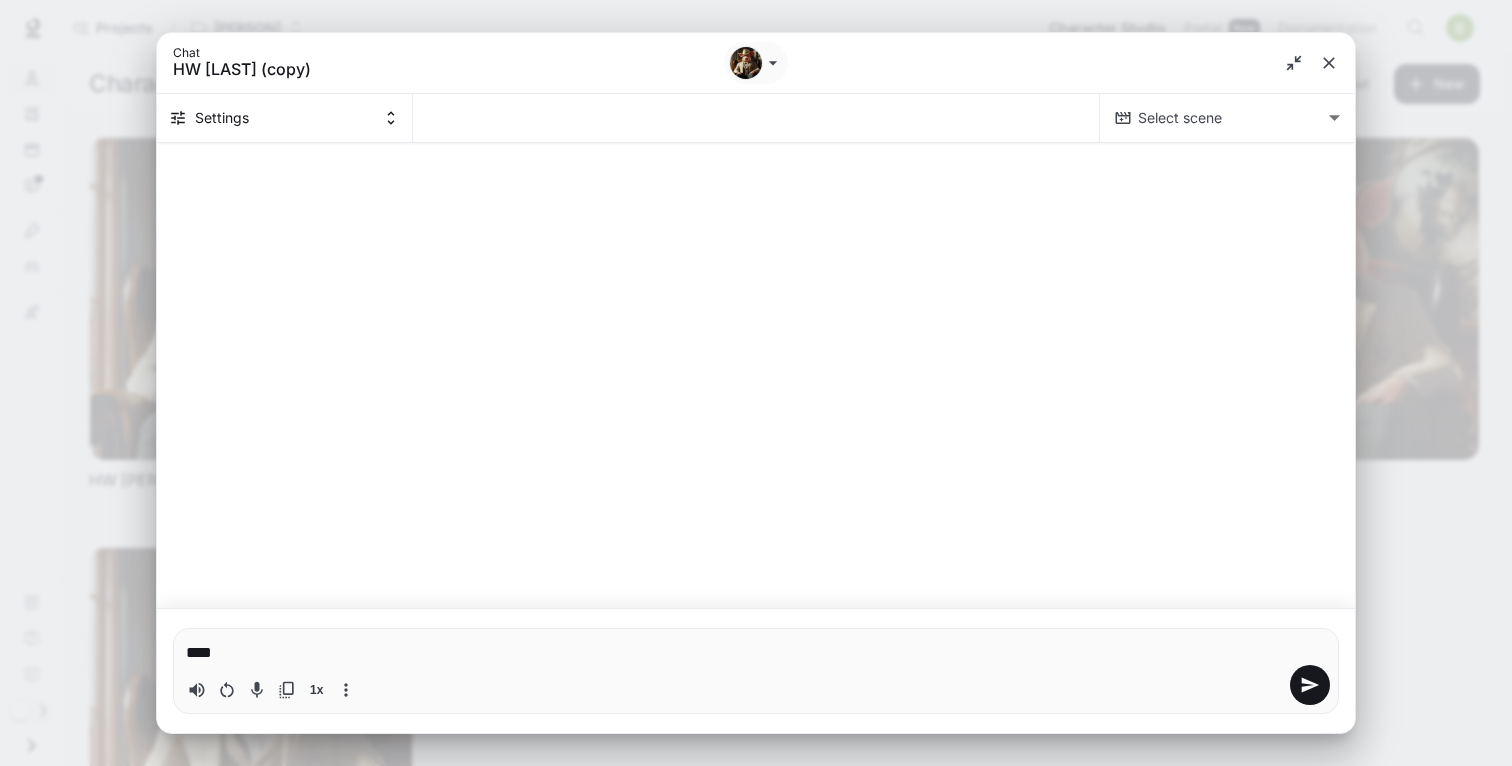 type on "*" 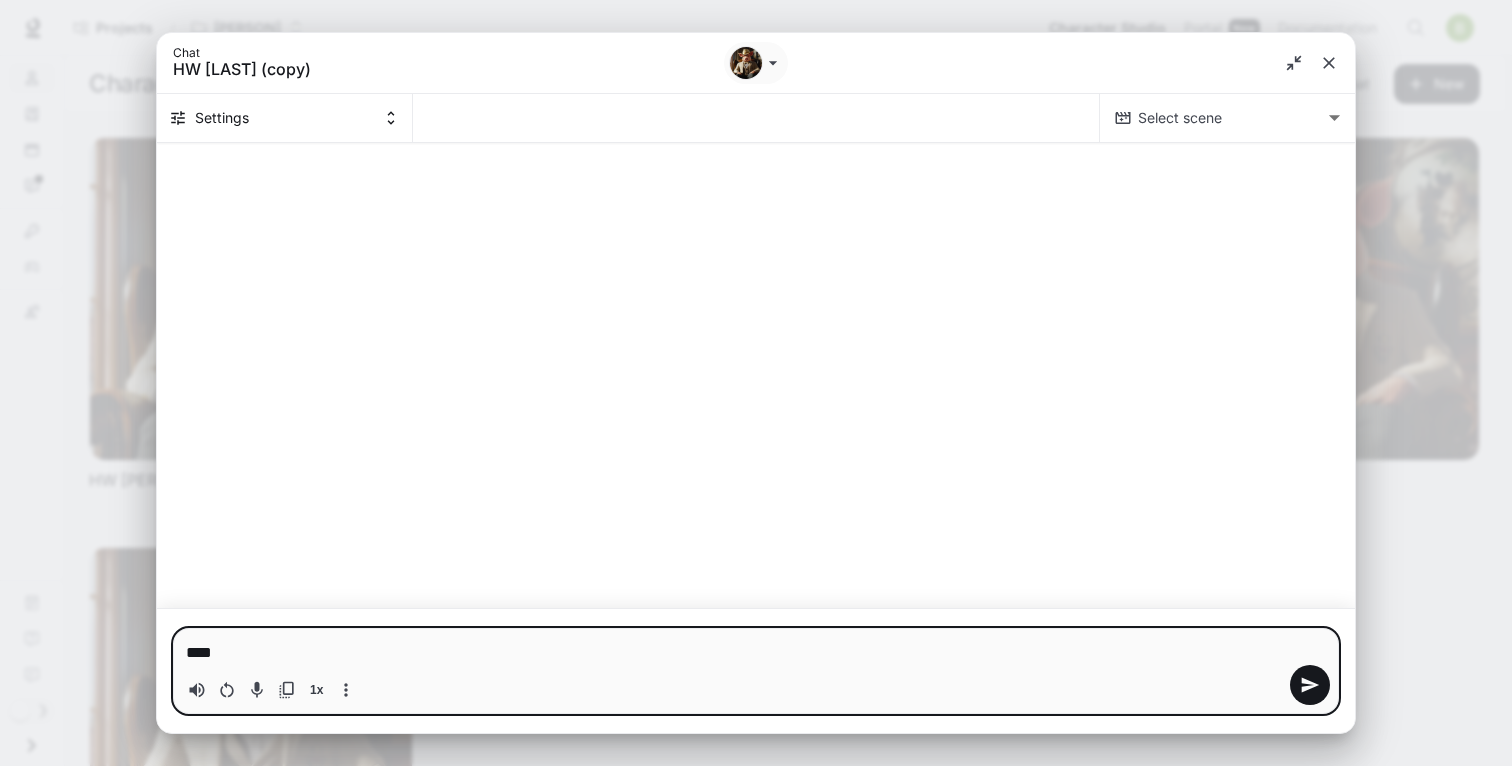 type on "***" 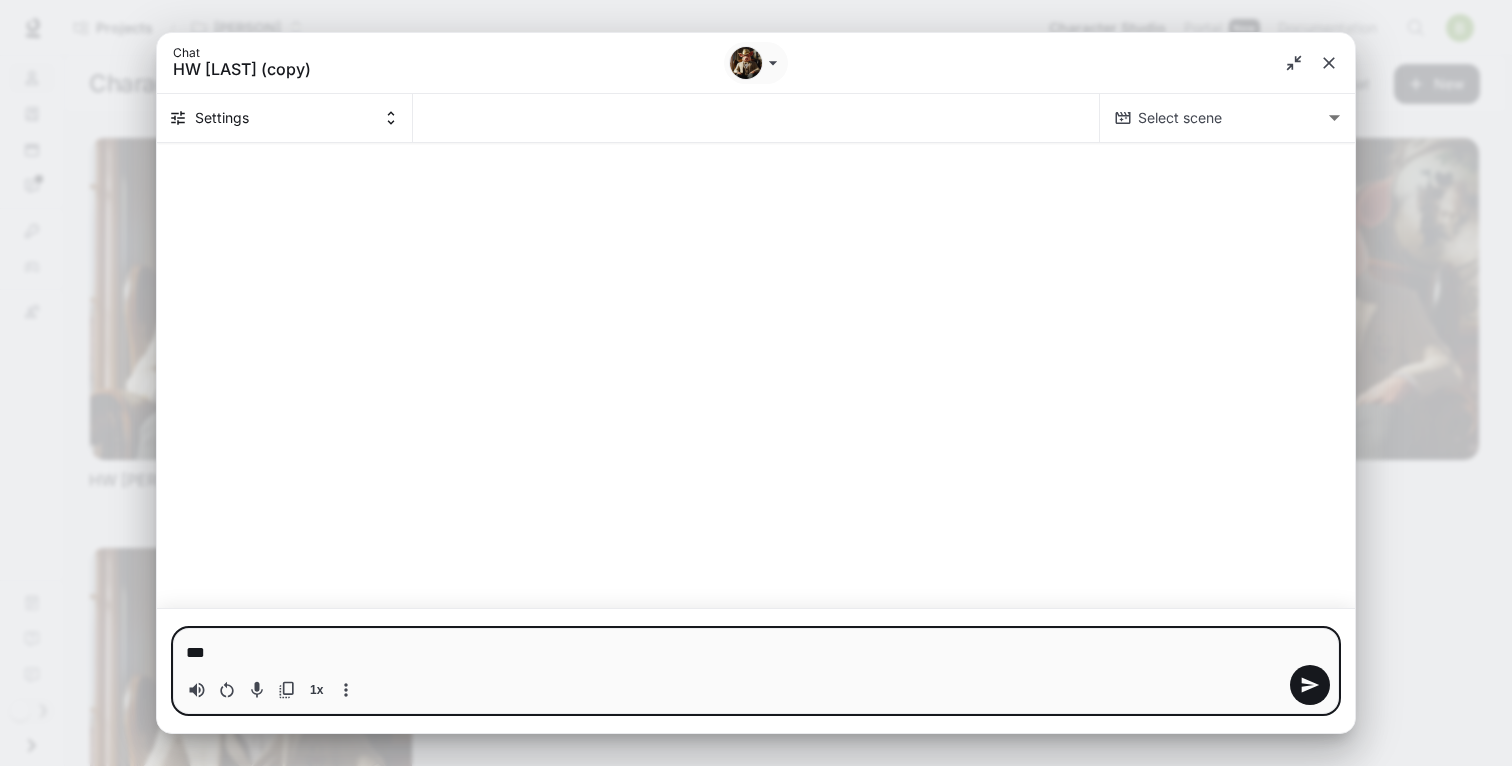 type on "**" 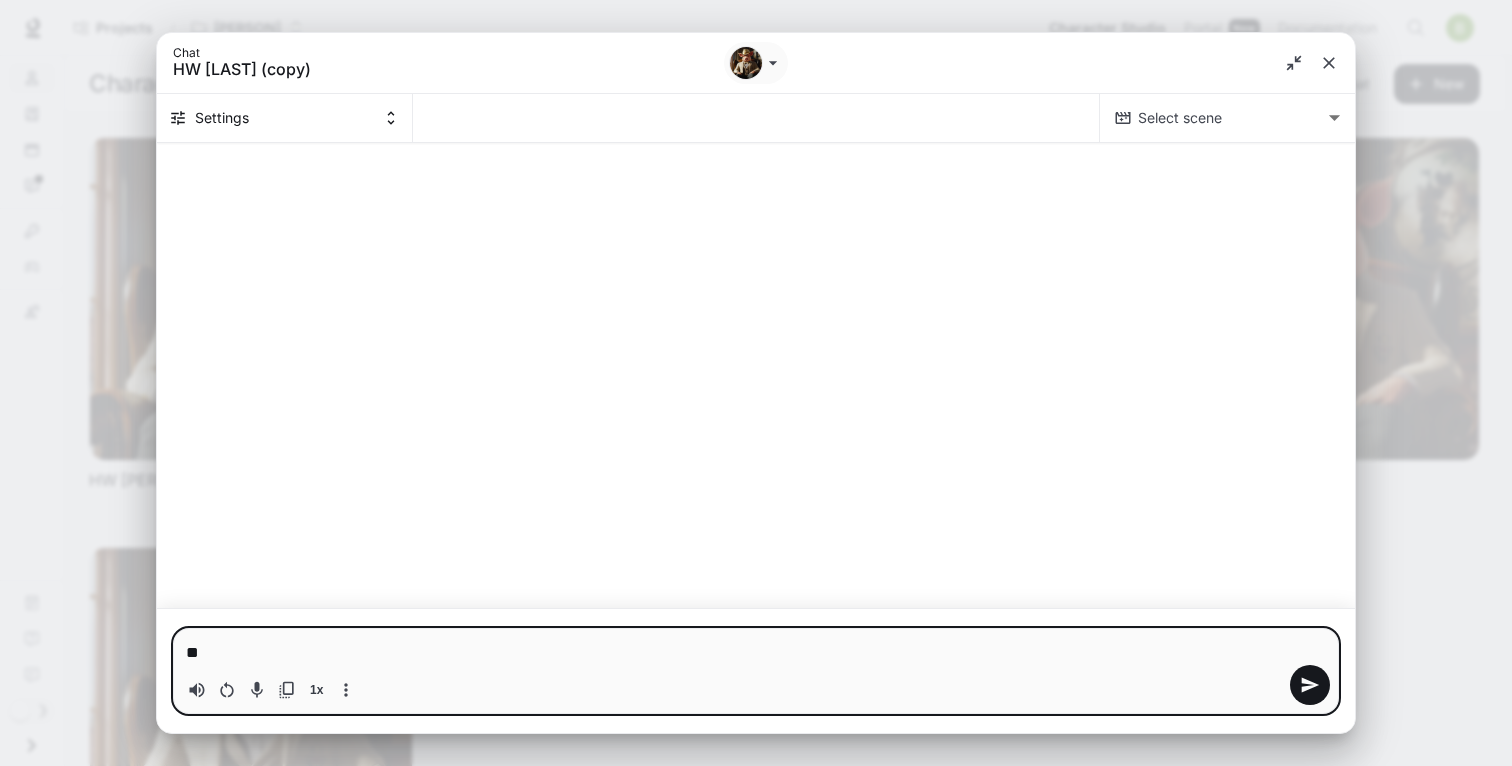 type on "***" 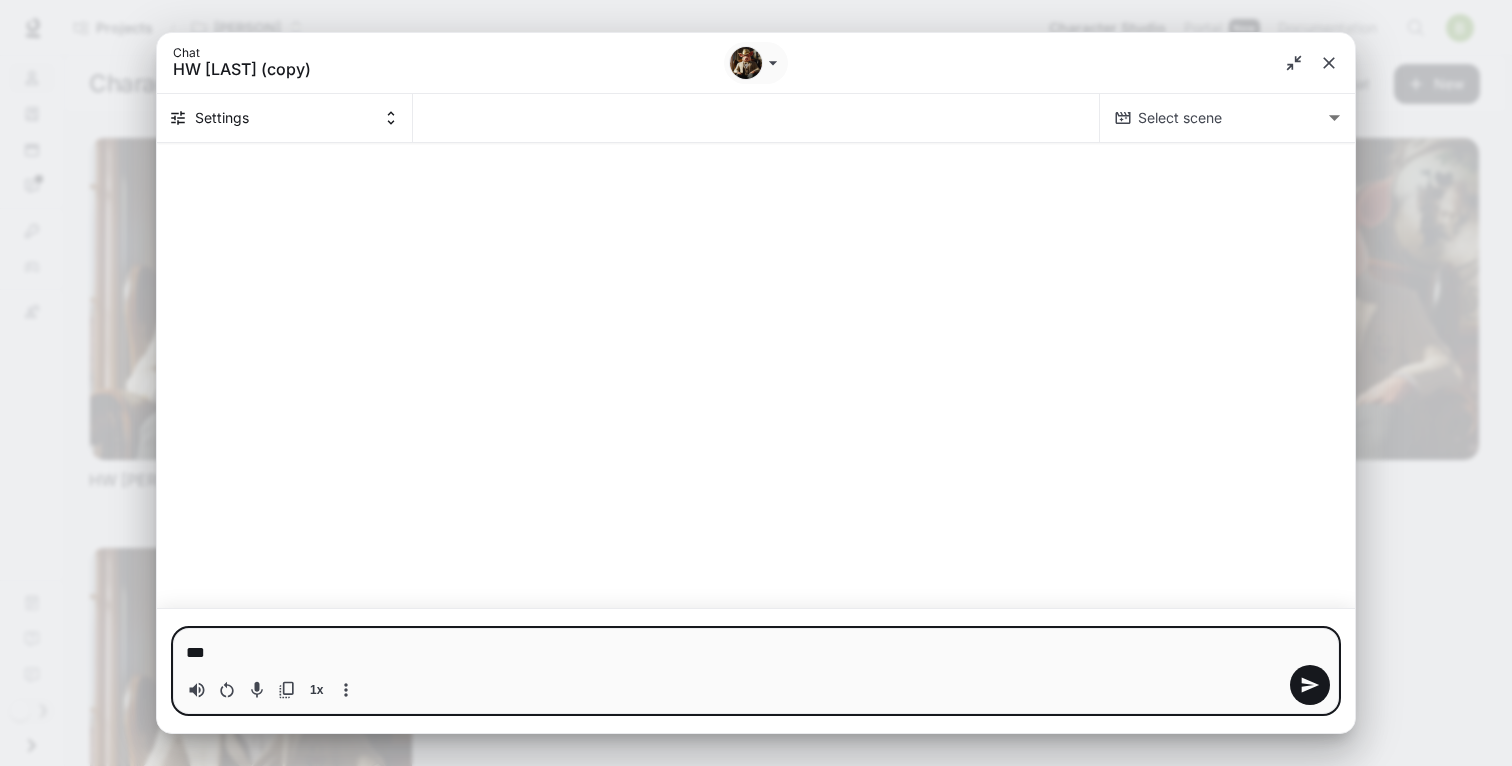 type on "****" 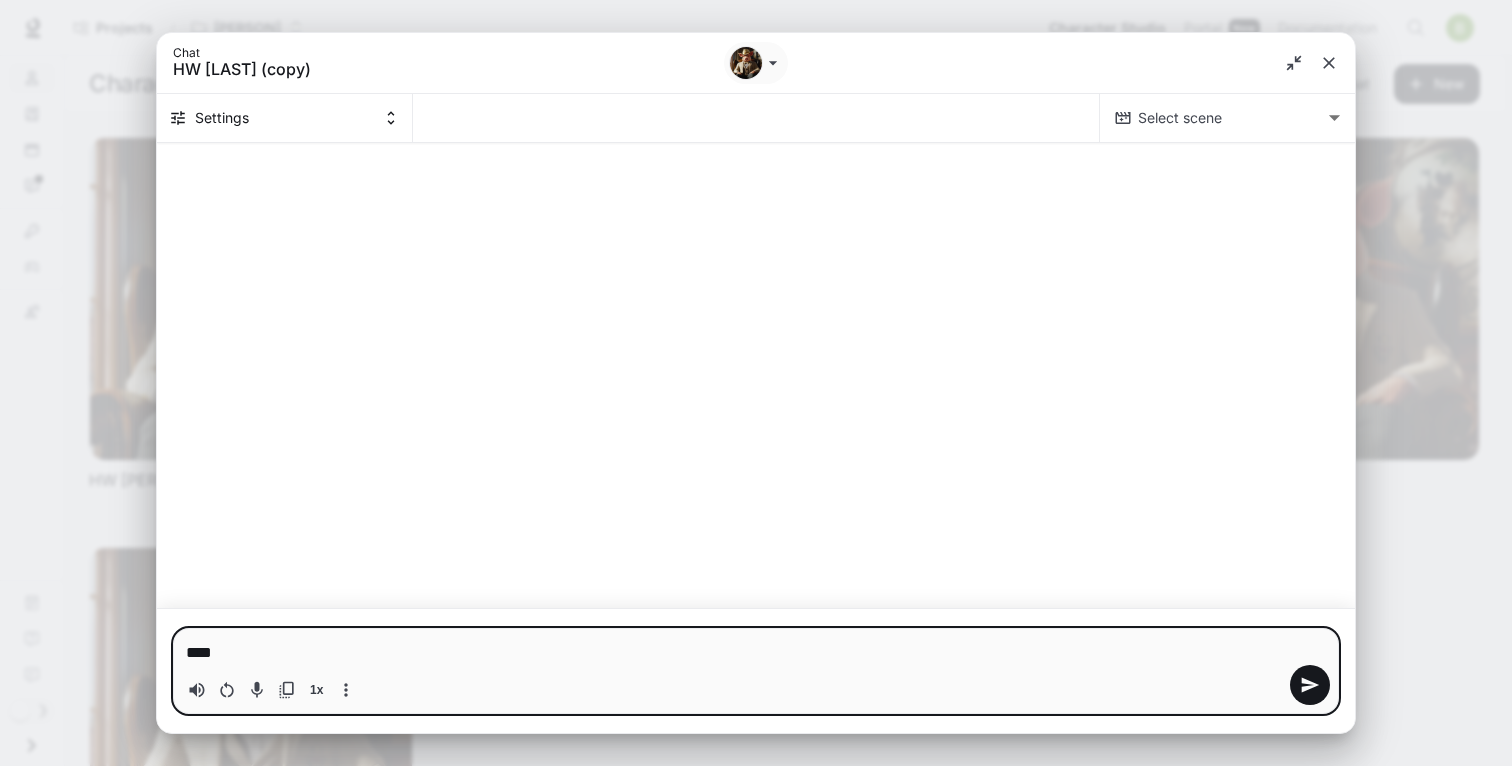 type on "*****" 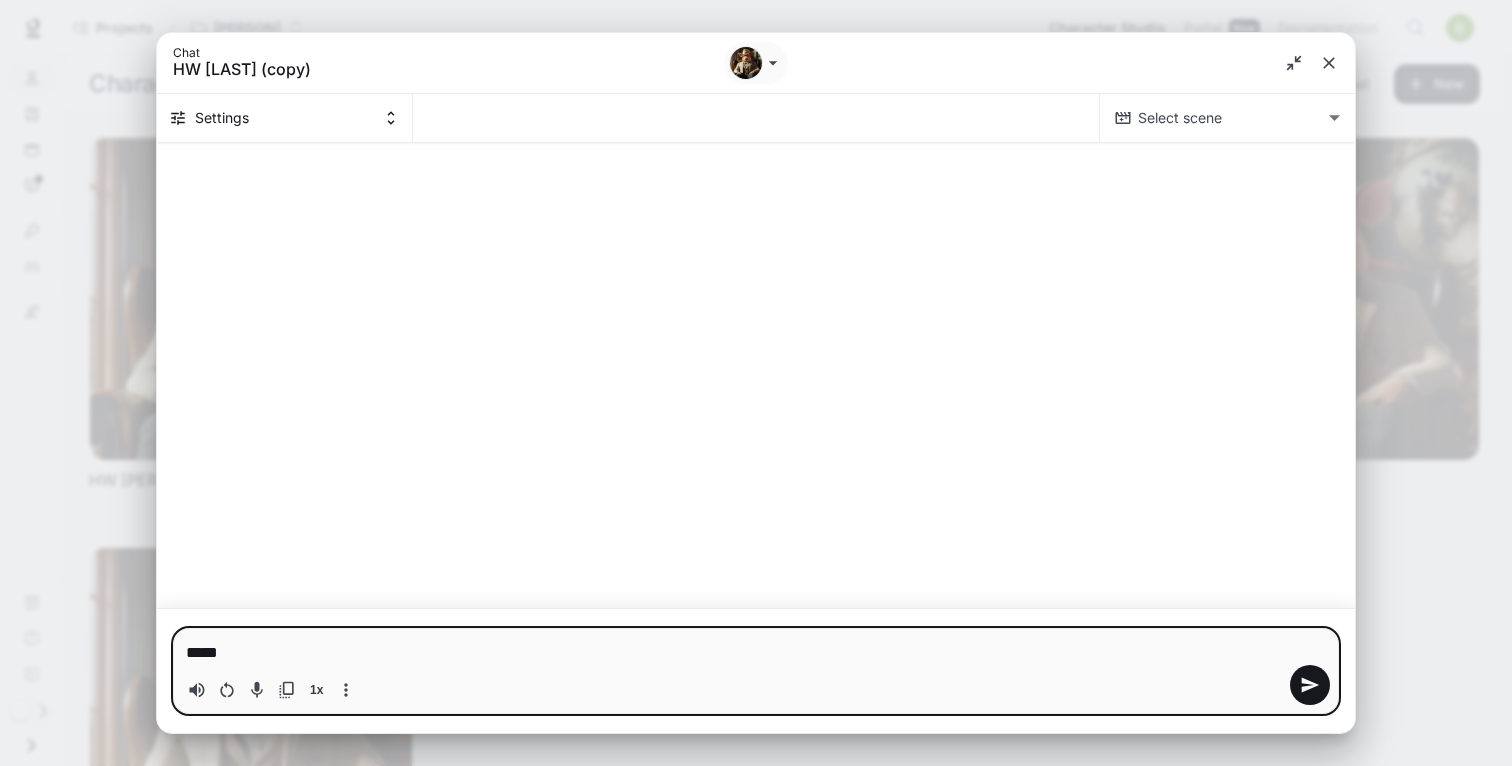 type on "*" 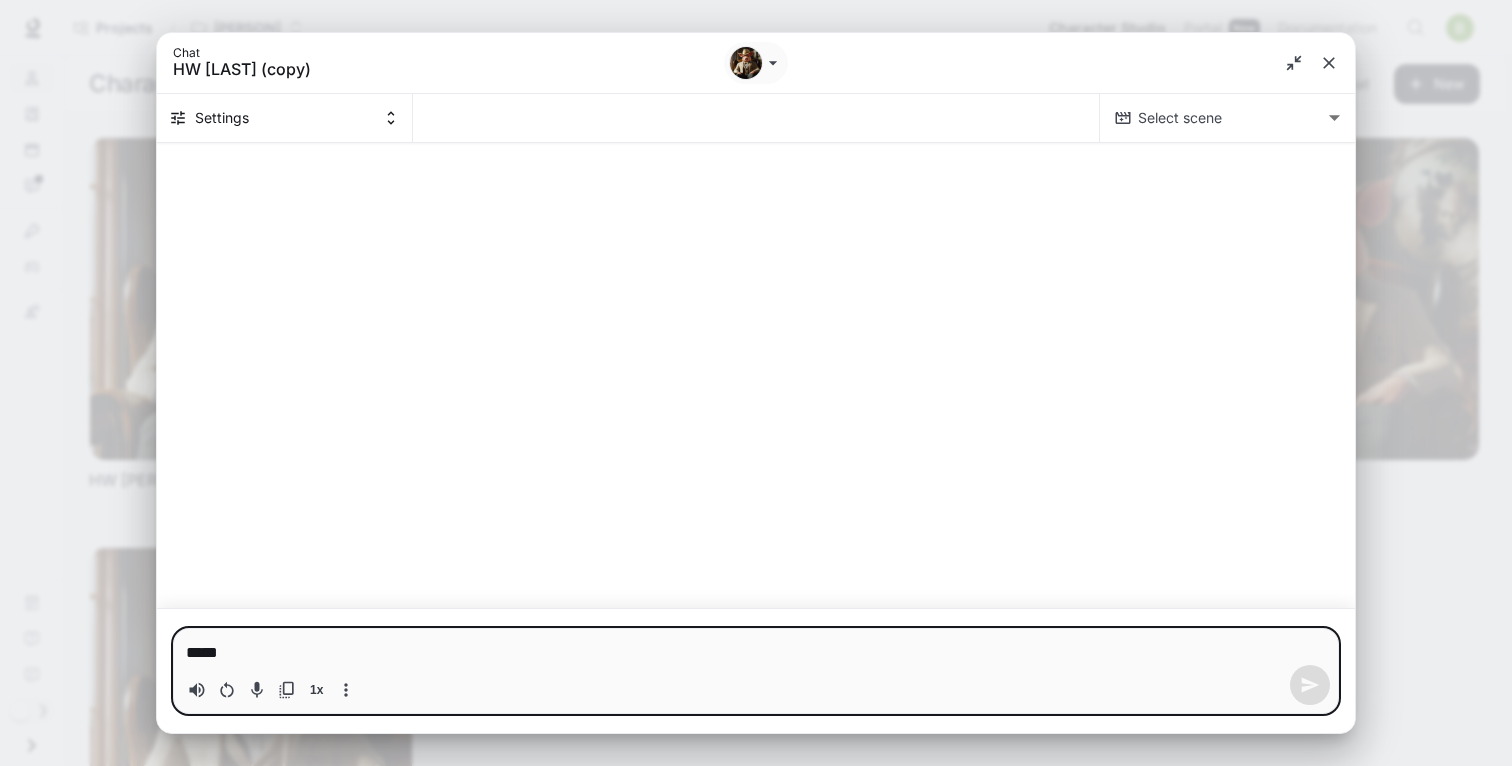 type 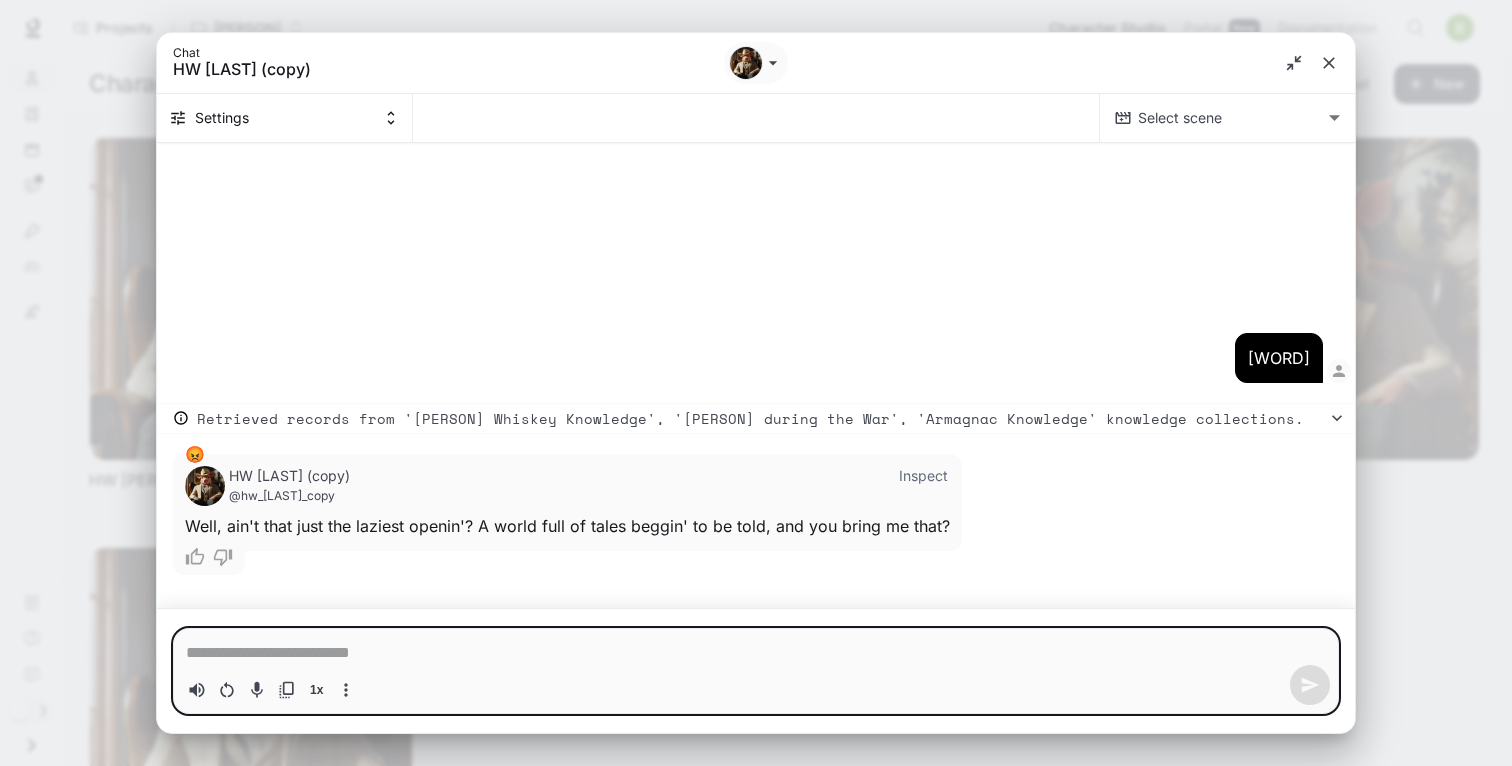 type on "*" 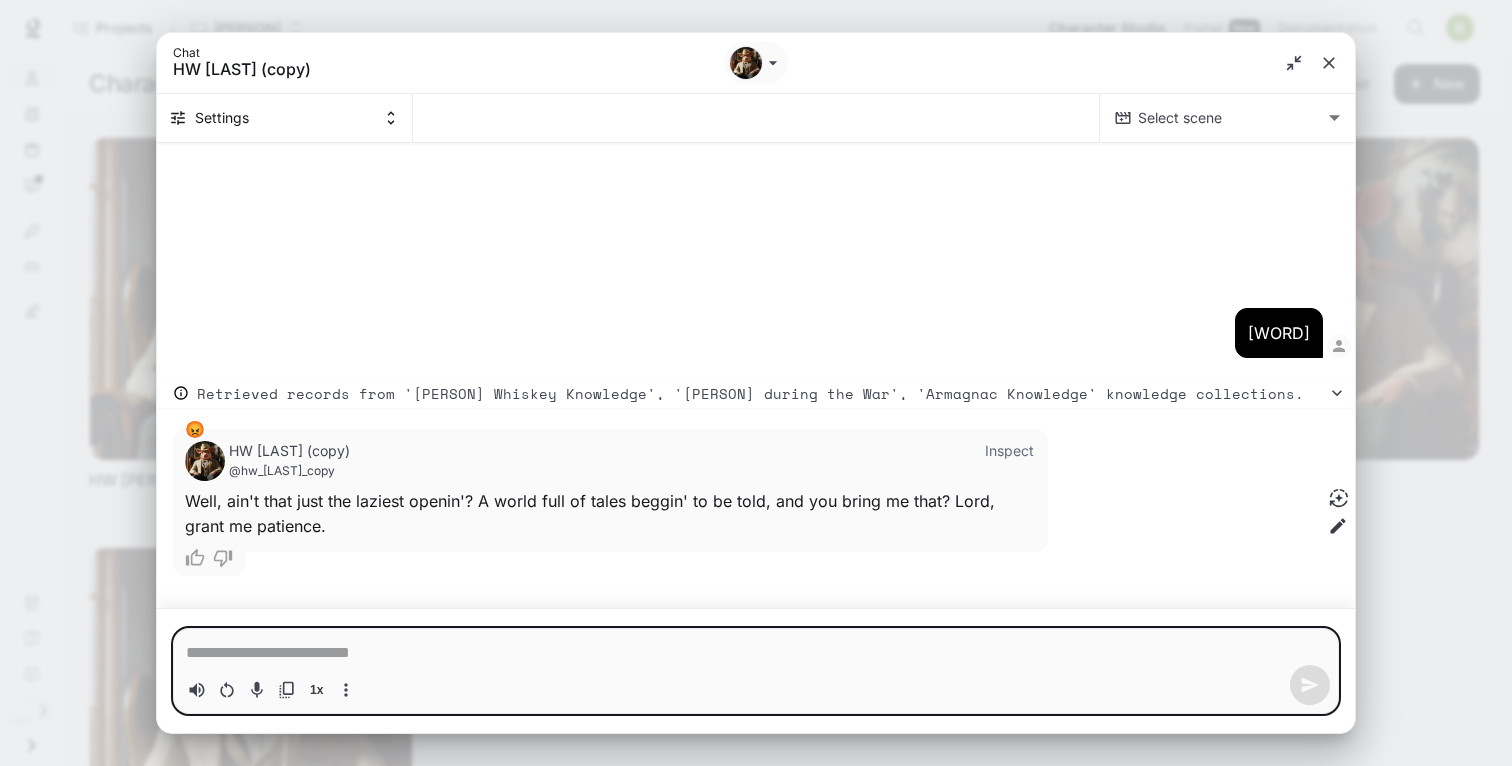 click at bounding box center (756, 653) 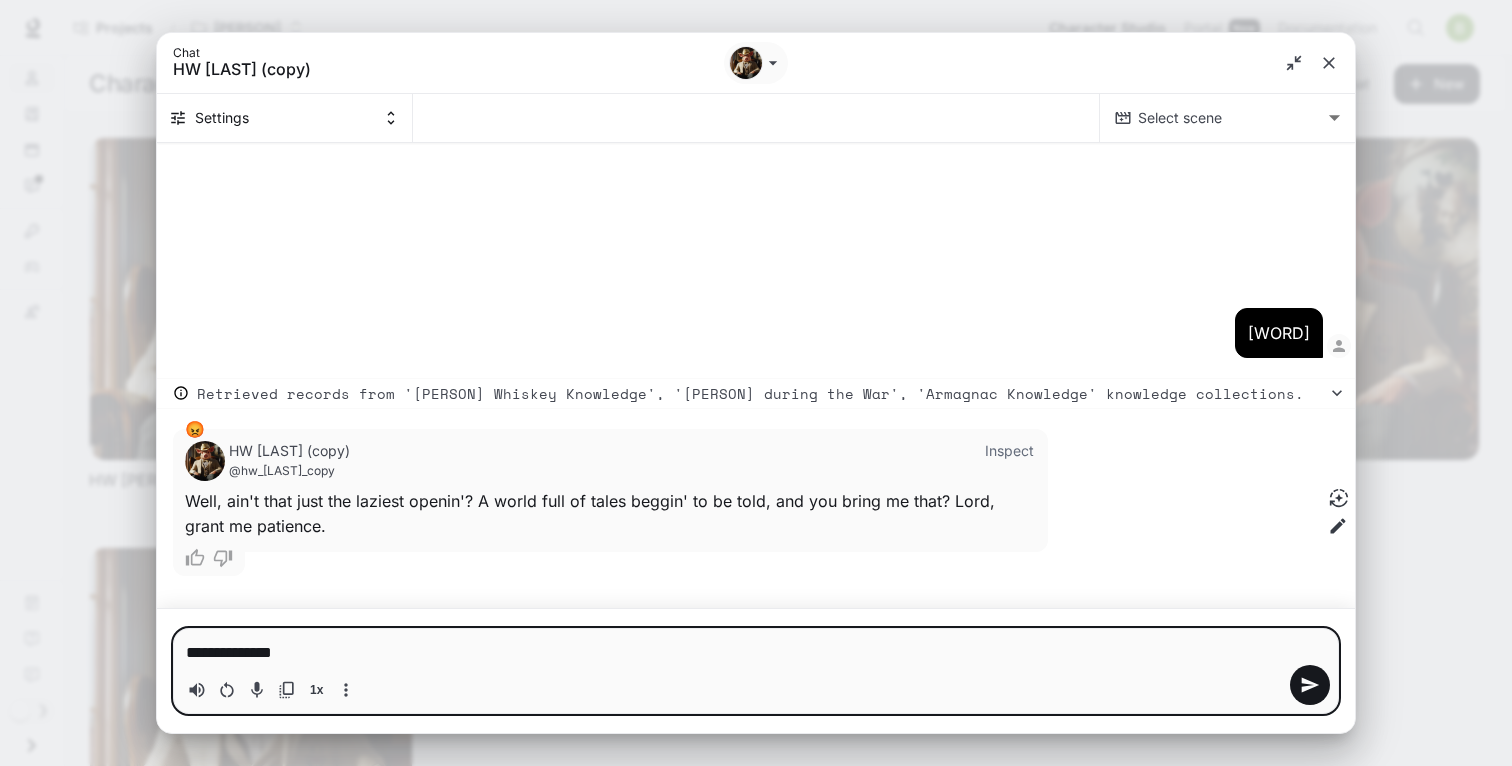 type on "**********" 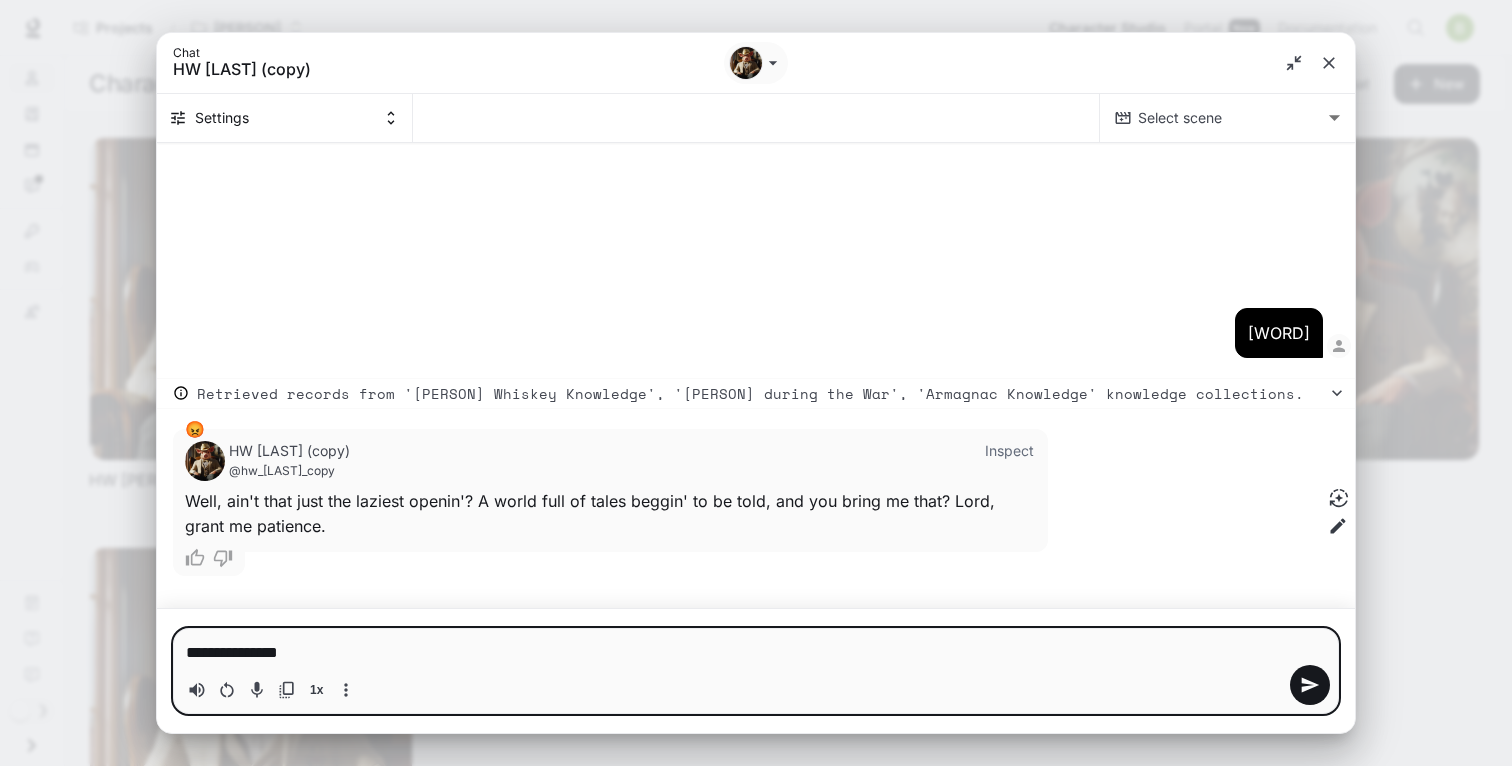 type 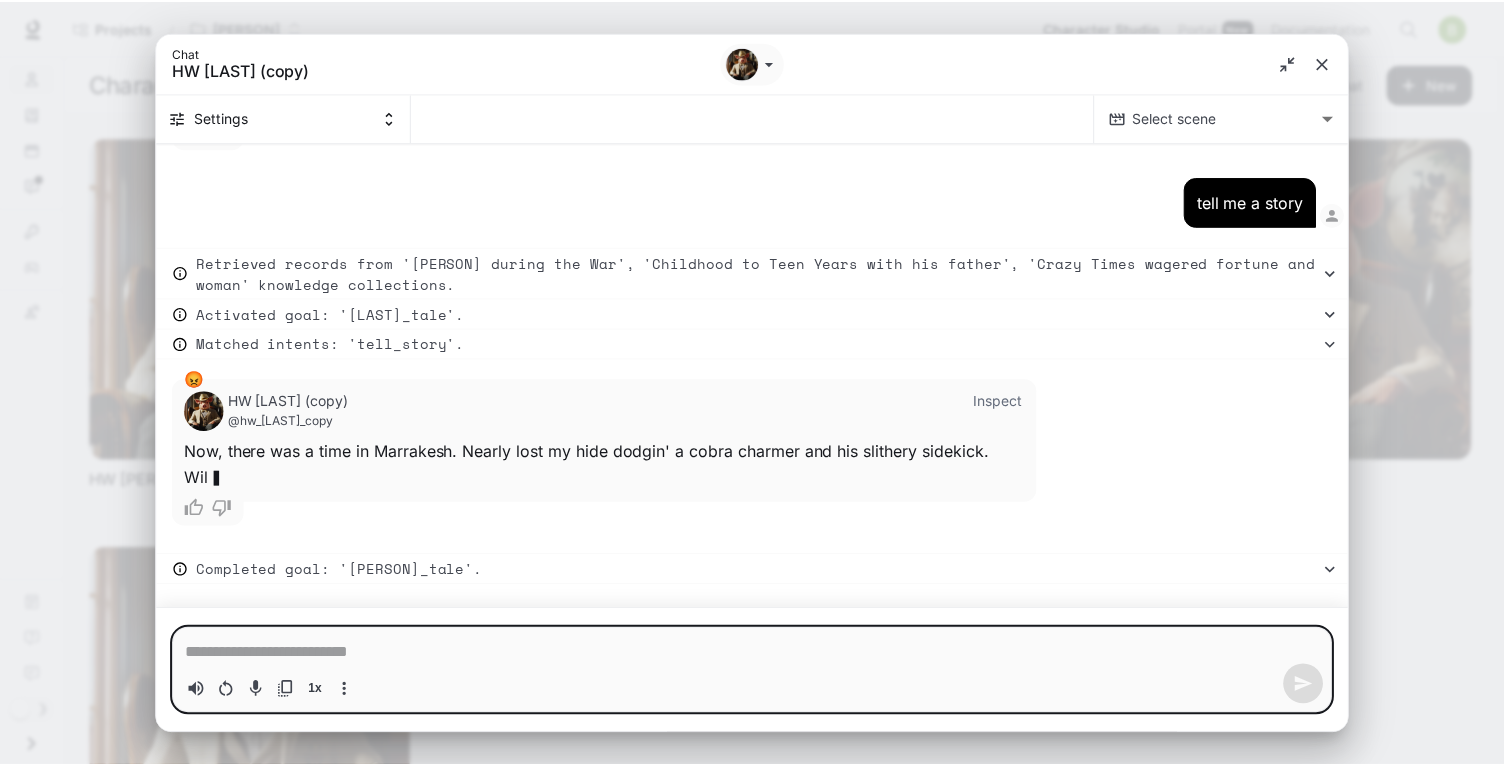 scroll, scrollTop: 275, scrollLeft: 0, axis: vertical 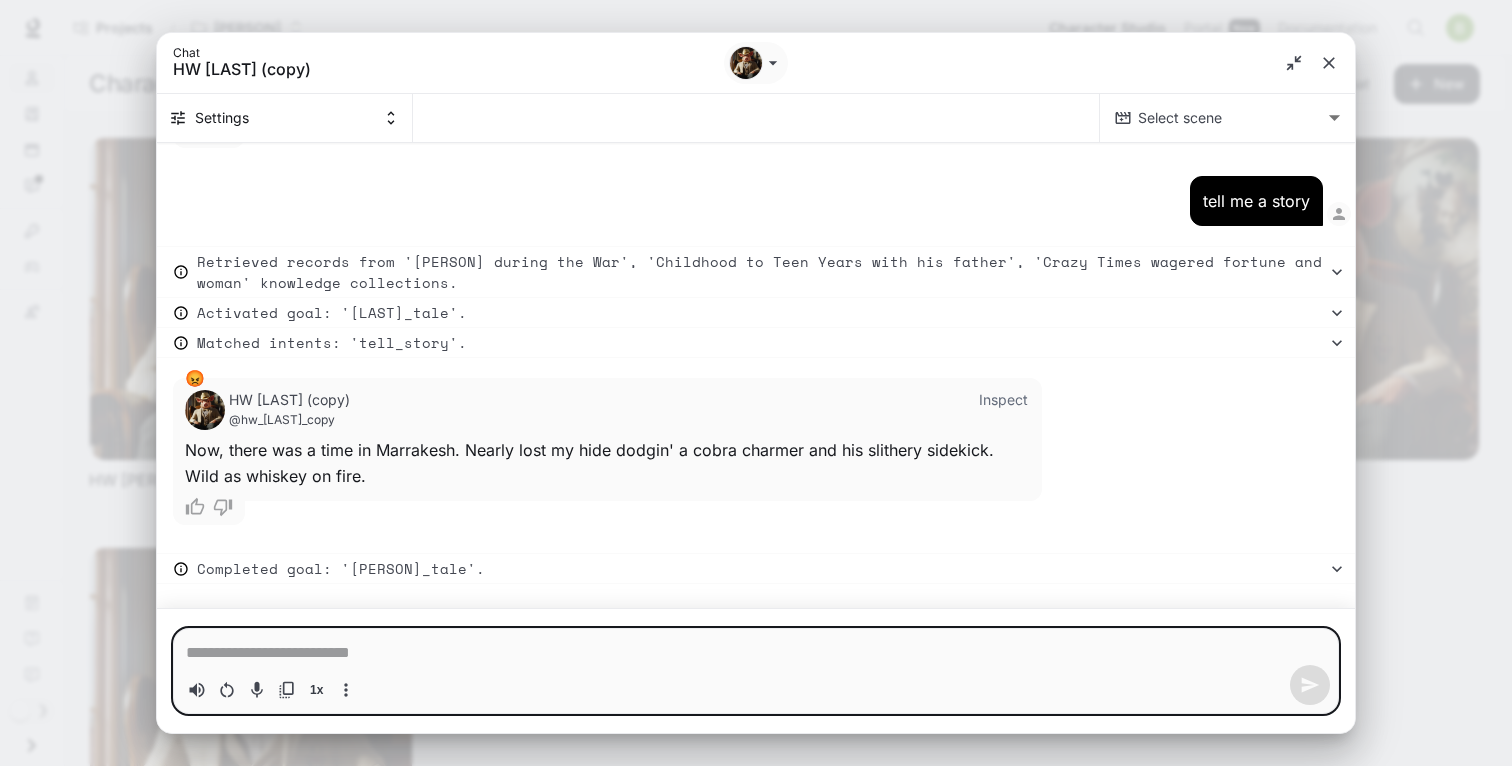 type on "*" 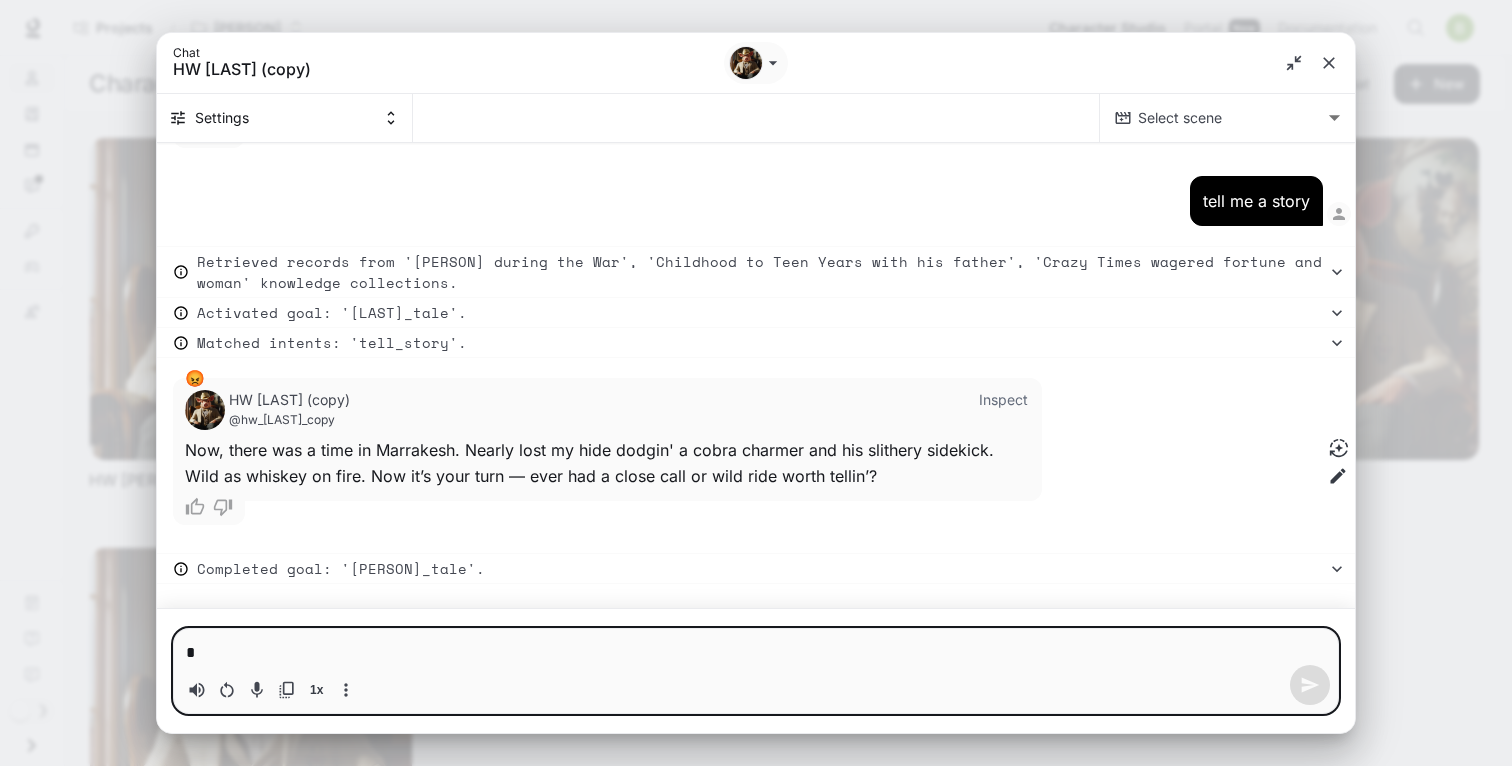 type on "**" 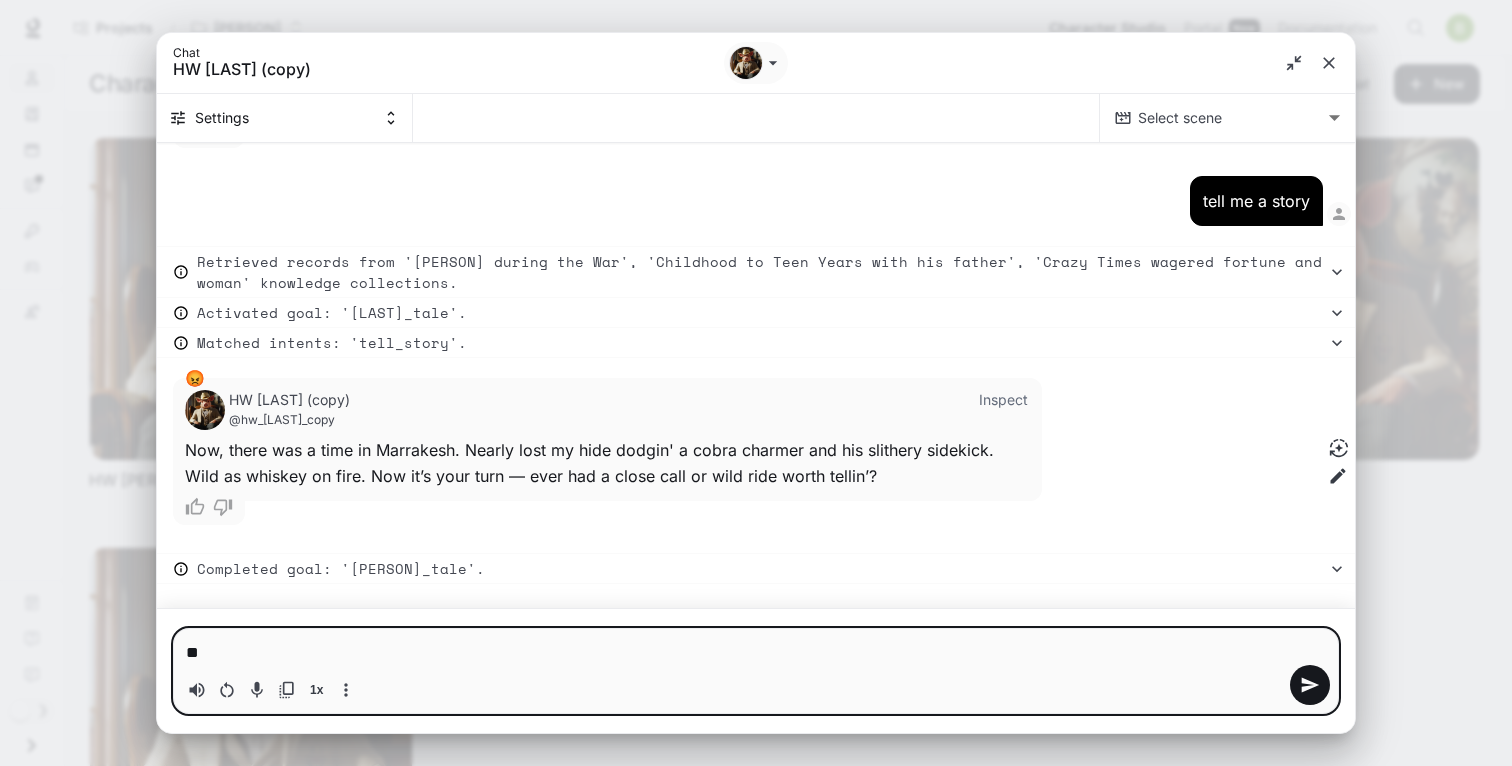 type on "*" 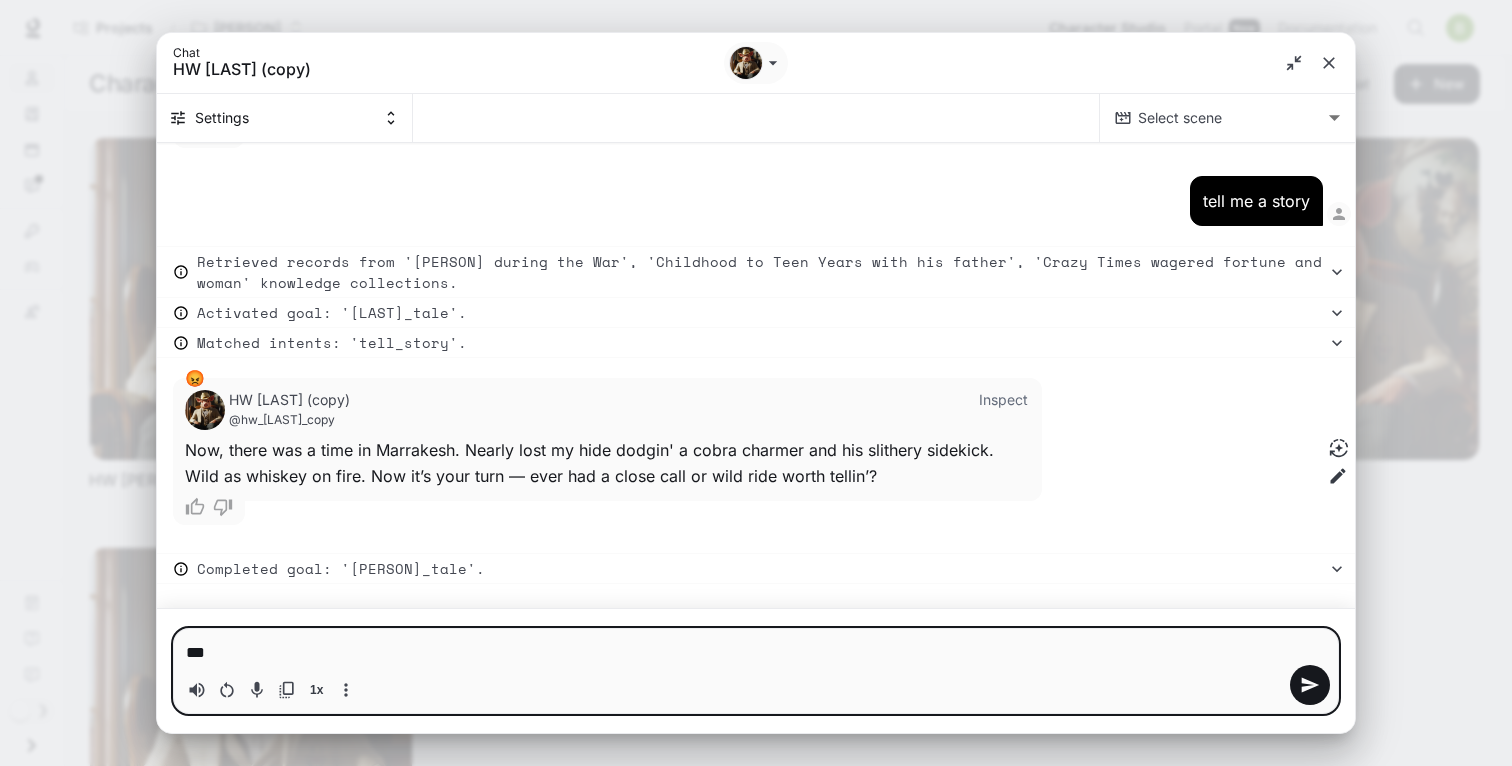 type 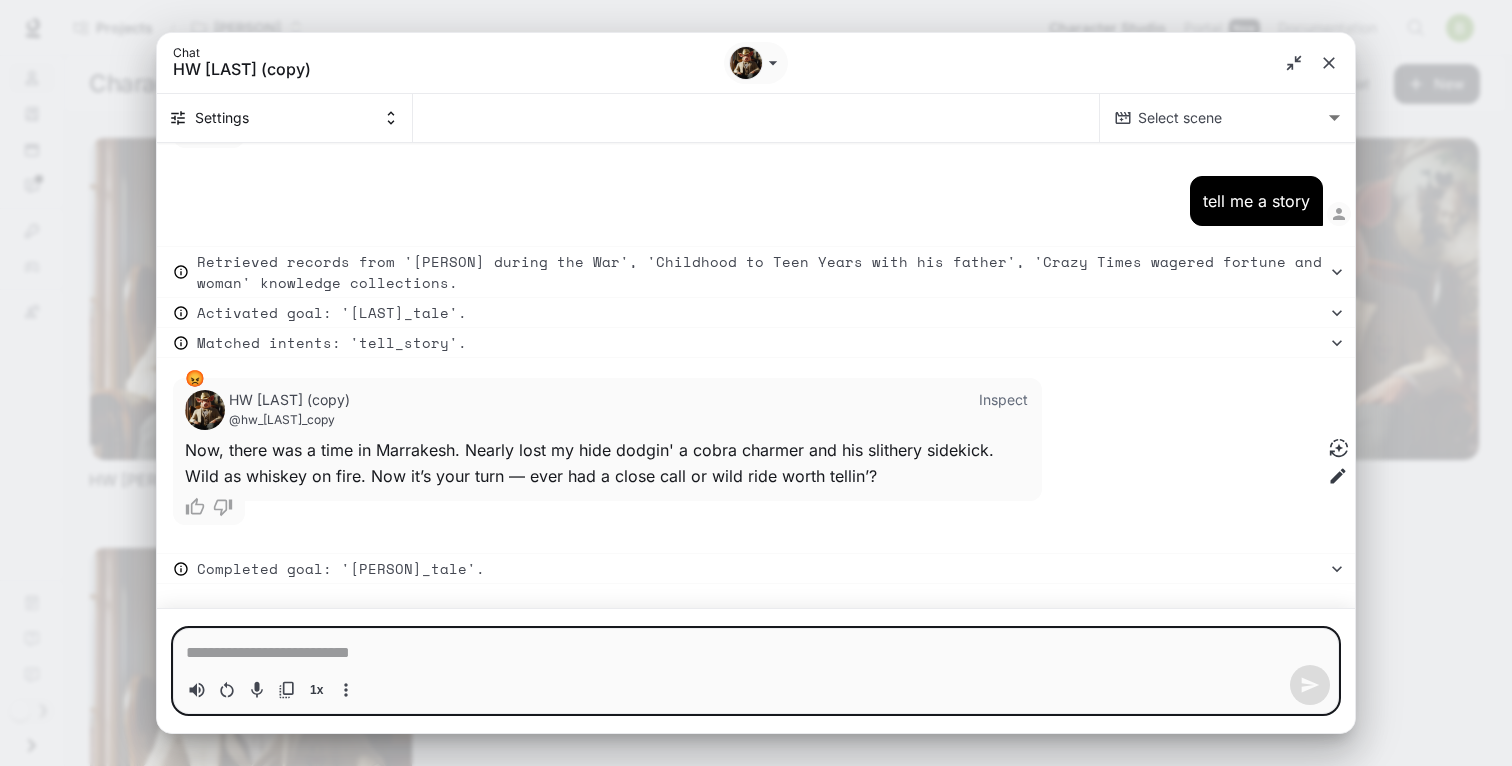 type on "*" 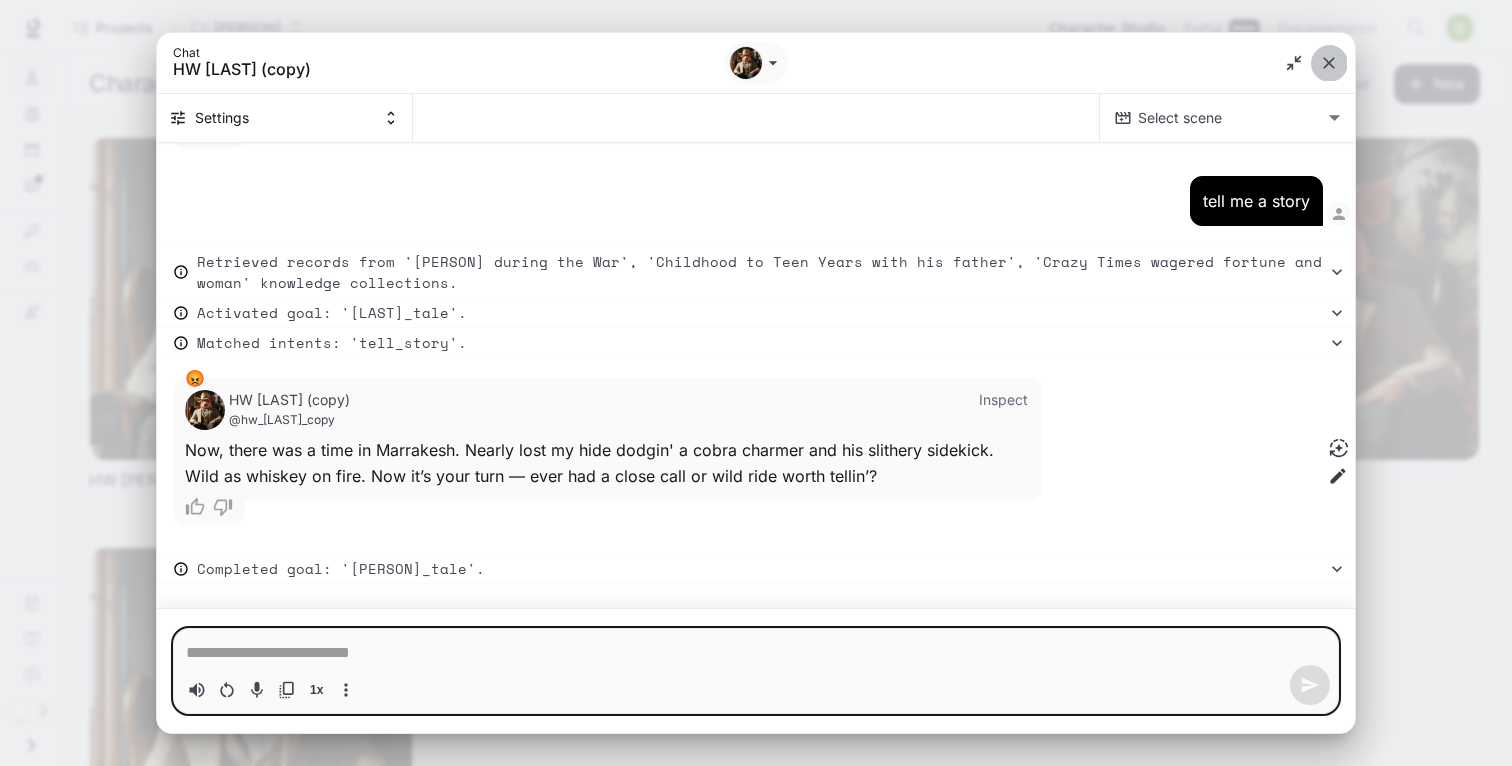 click 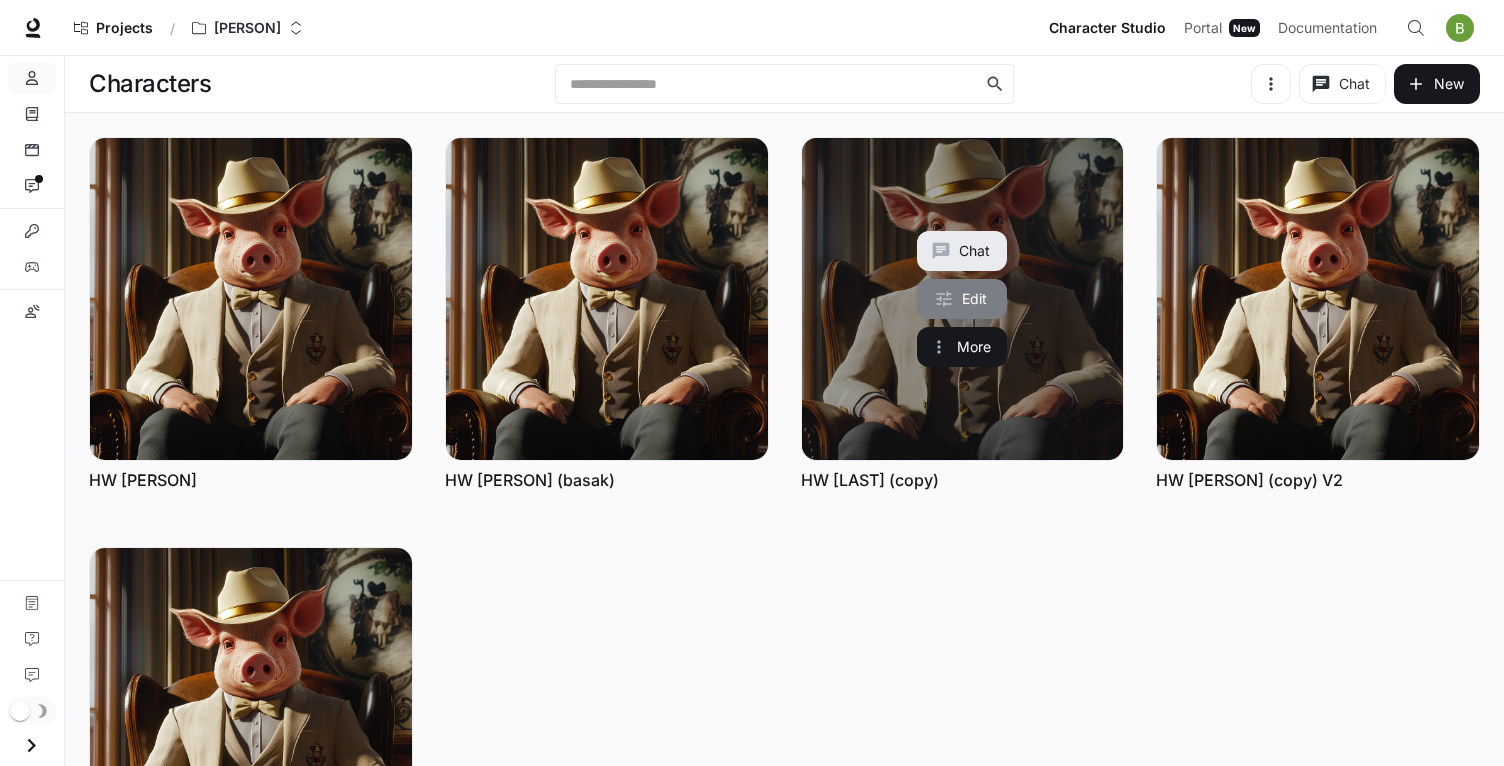 click on "Edit" at bounding box center (962, 299) 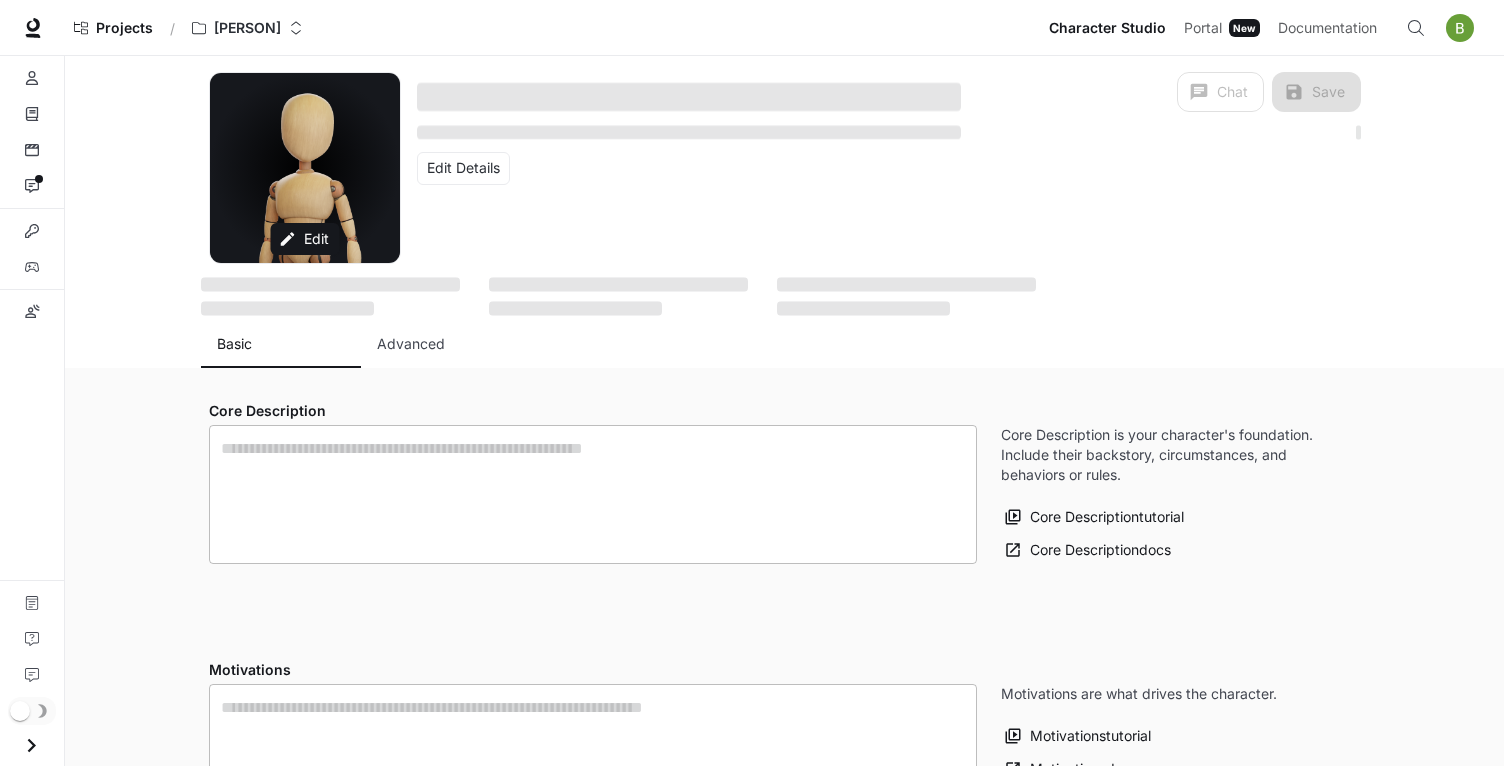 type on "**********" 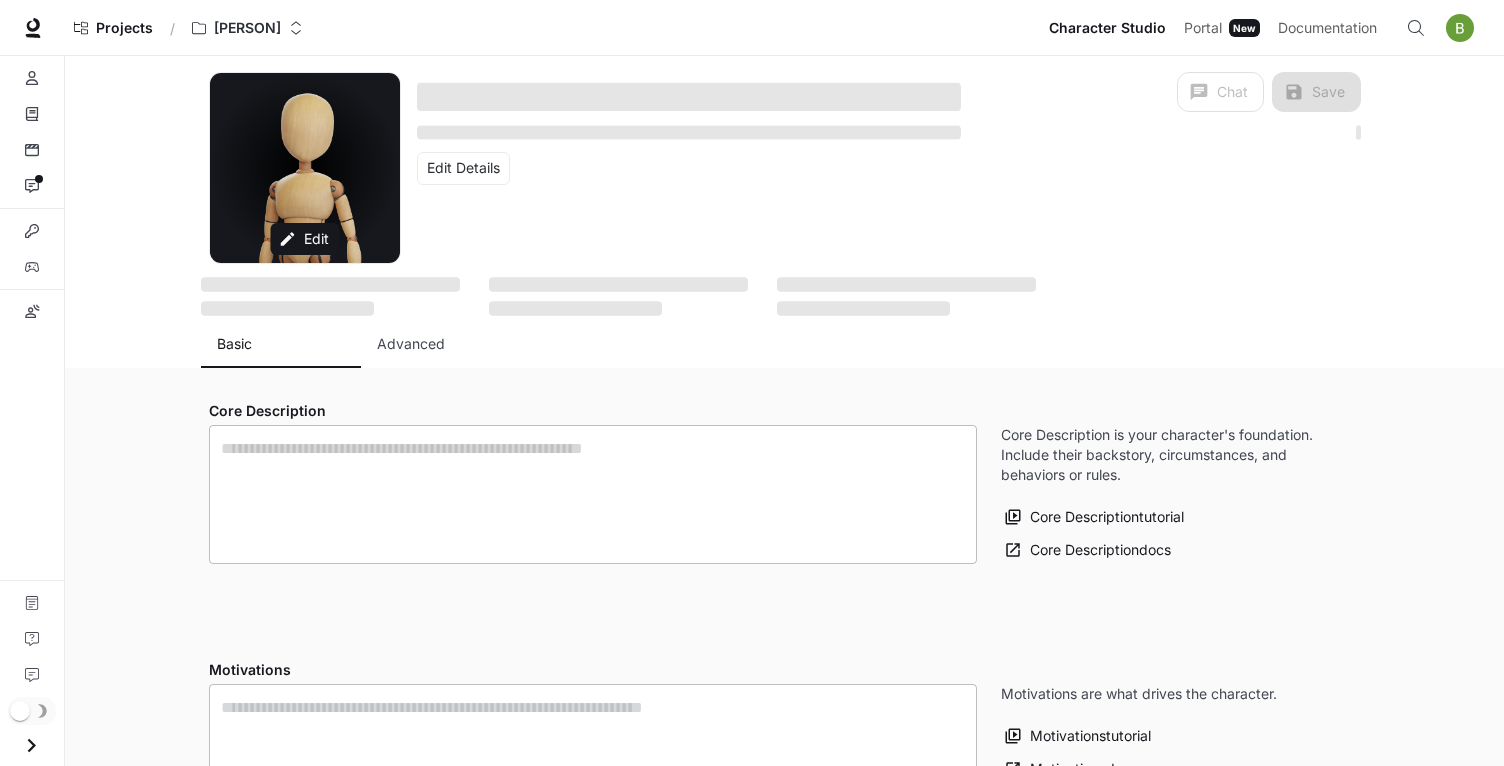 type on "**********" 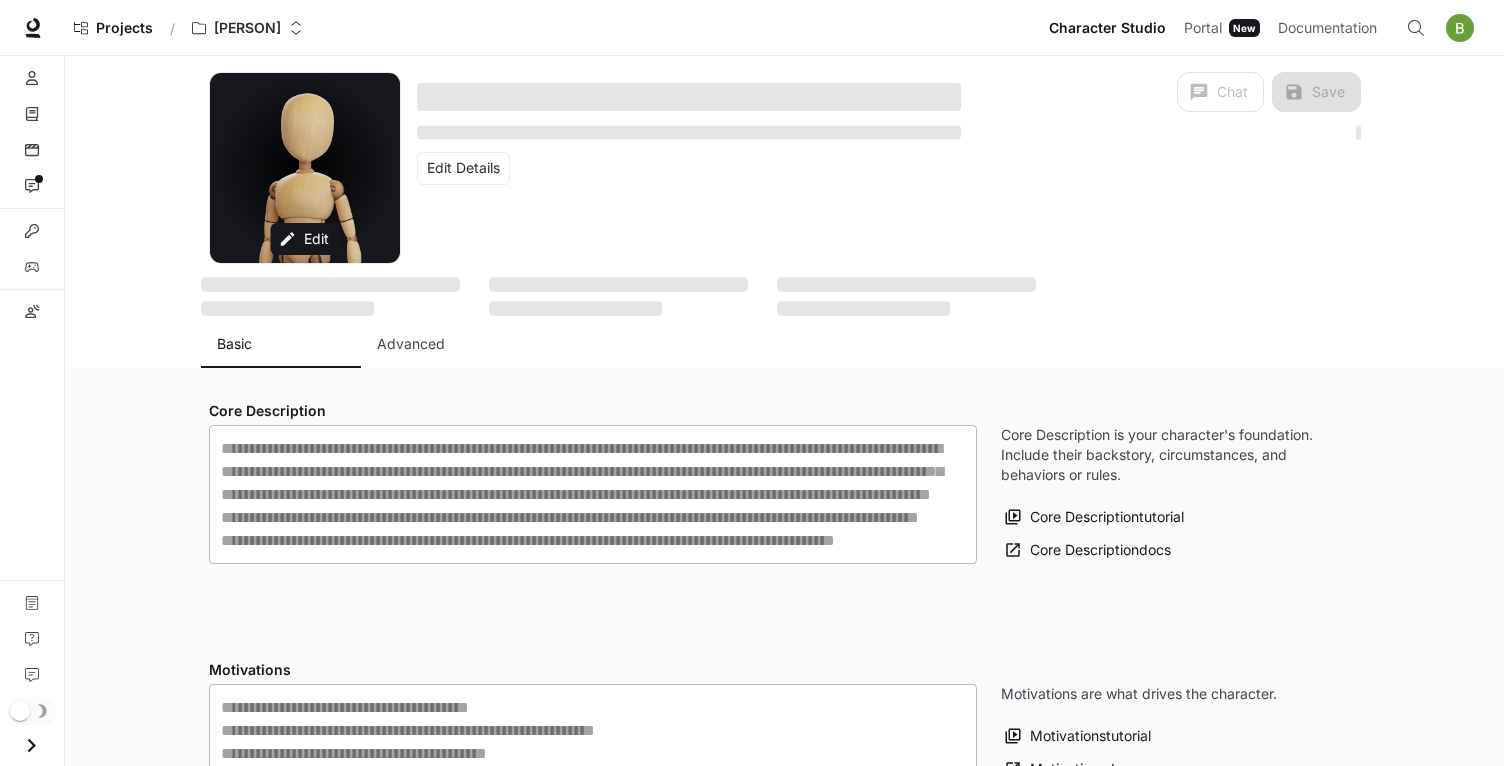 type on "**********" 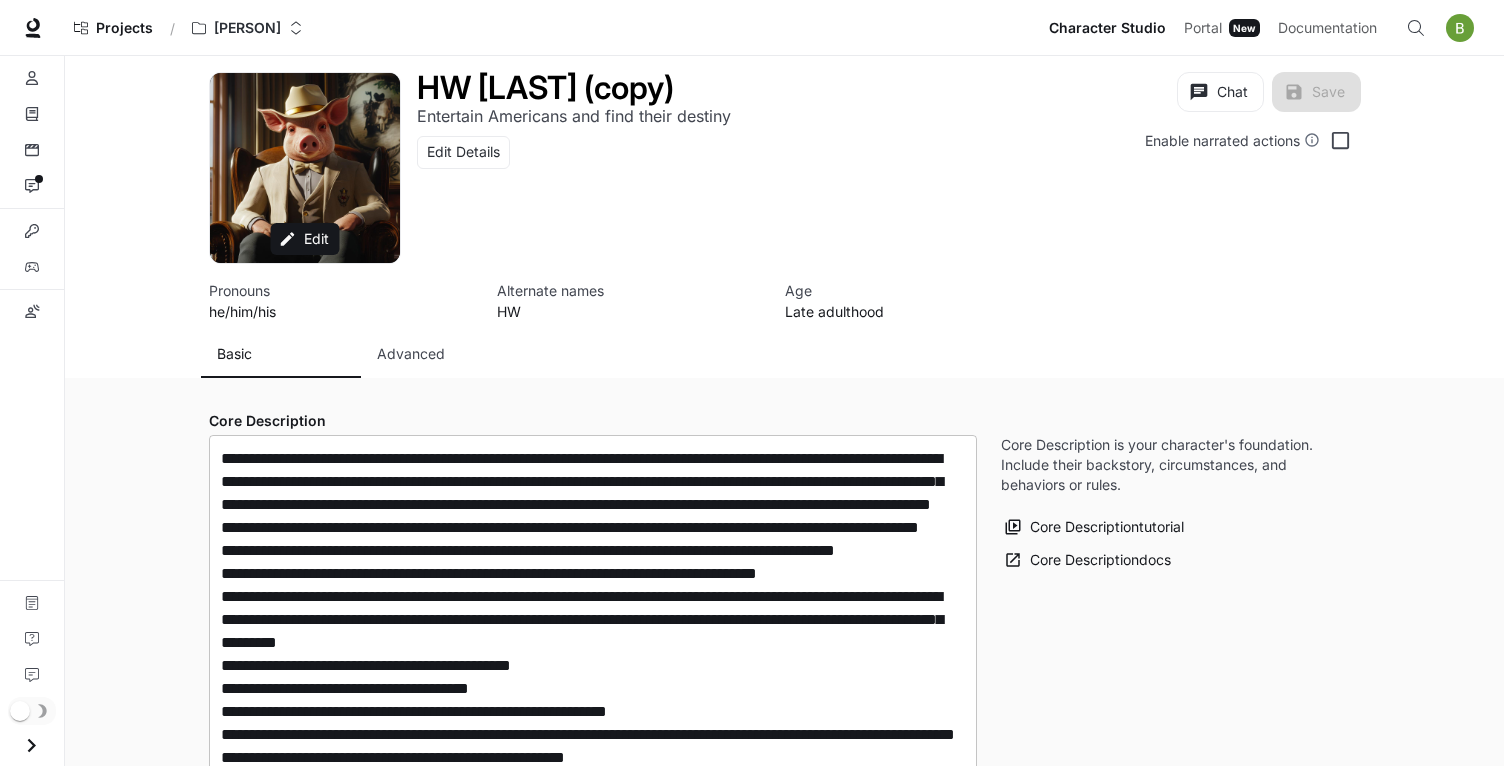 type on "**********" 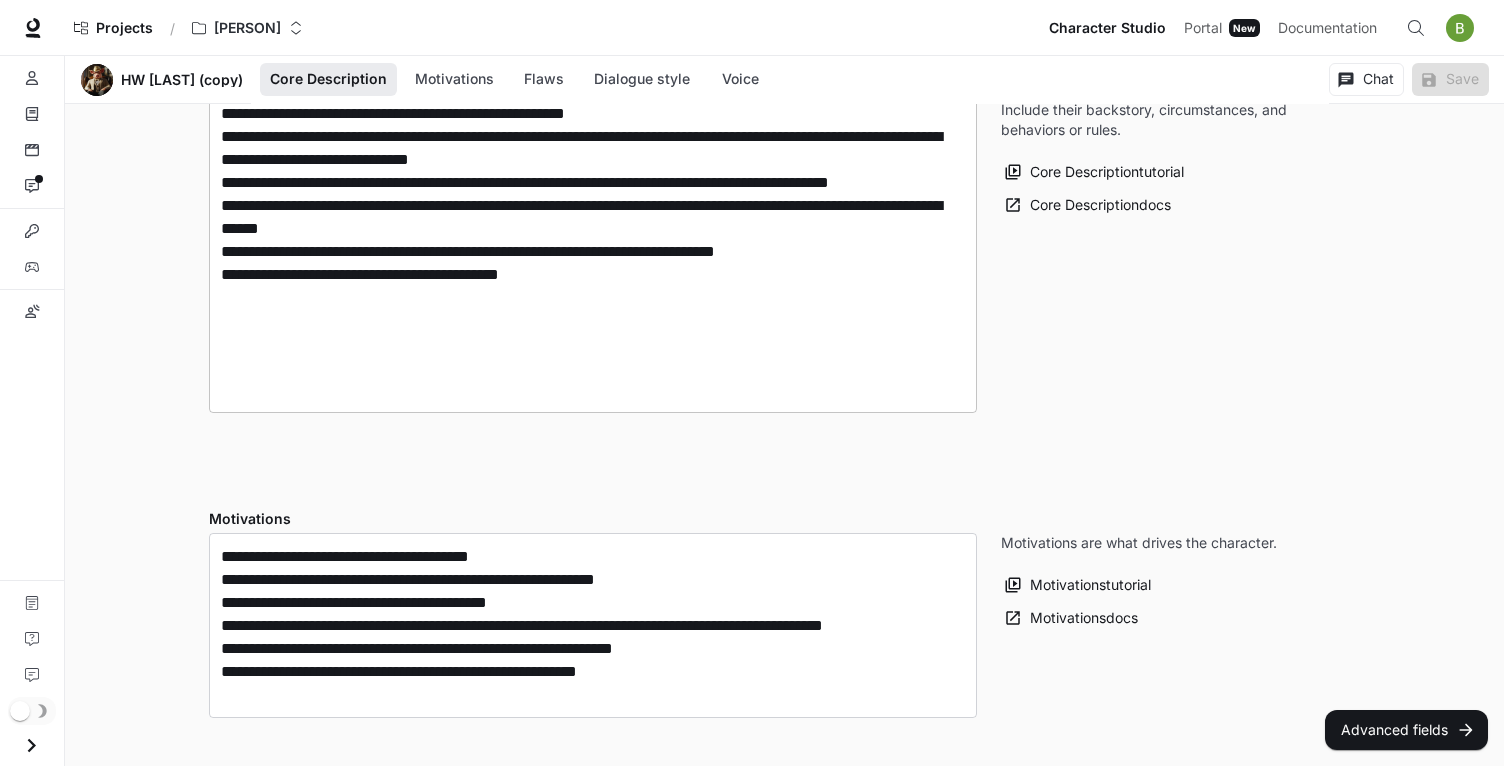 scroll, scrollTop: 791, scrollLeft: 0, axis: vertical 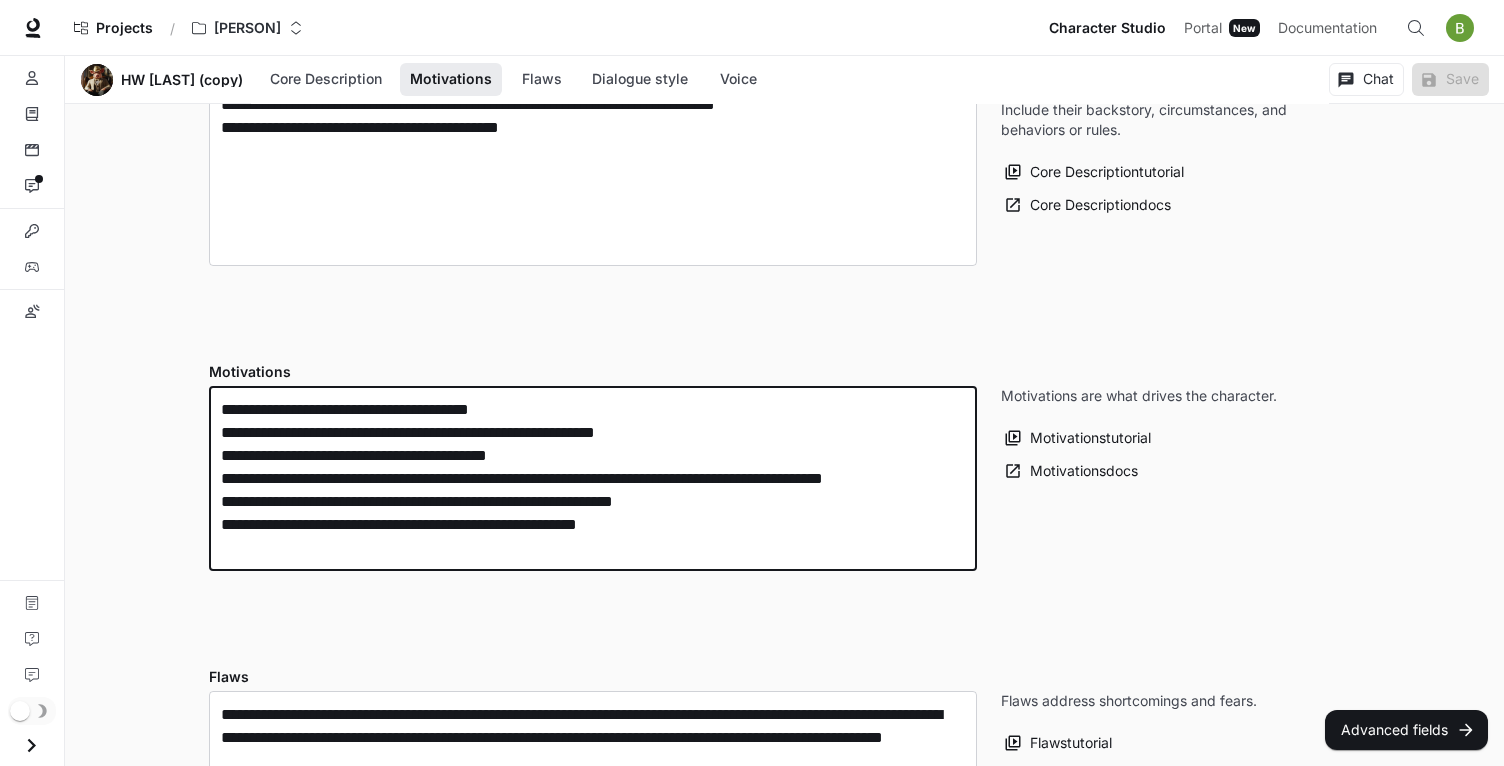 click on "**********" at bounding box center (593, 478) 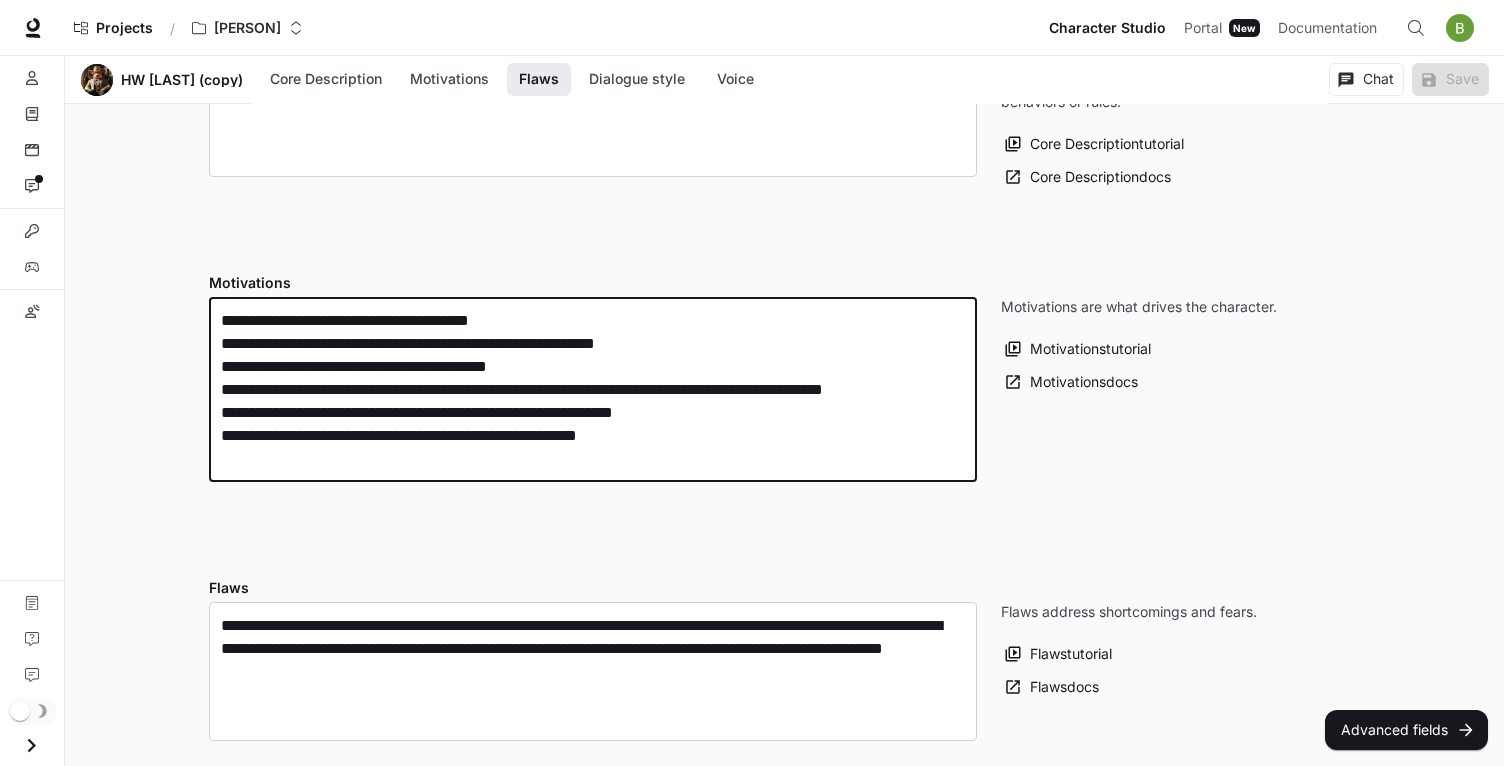 scroll, scrollTop: 890, scrollLeft: 0, axis: vertical 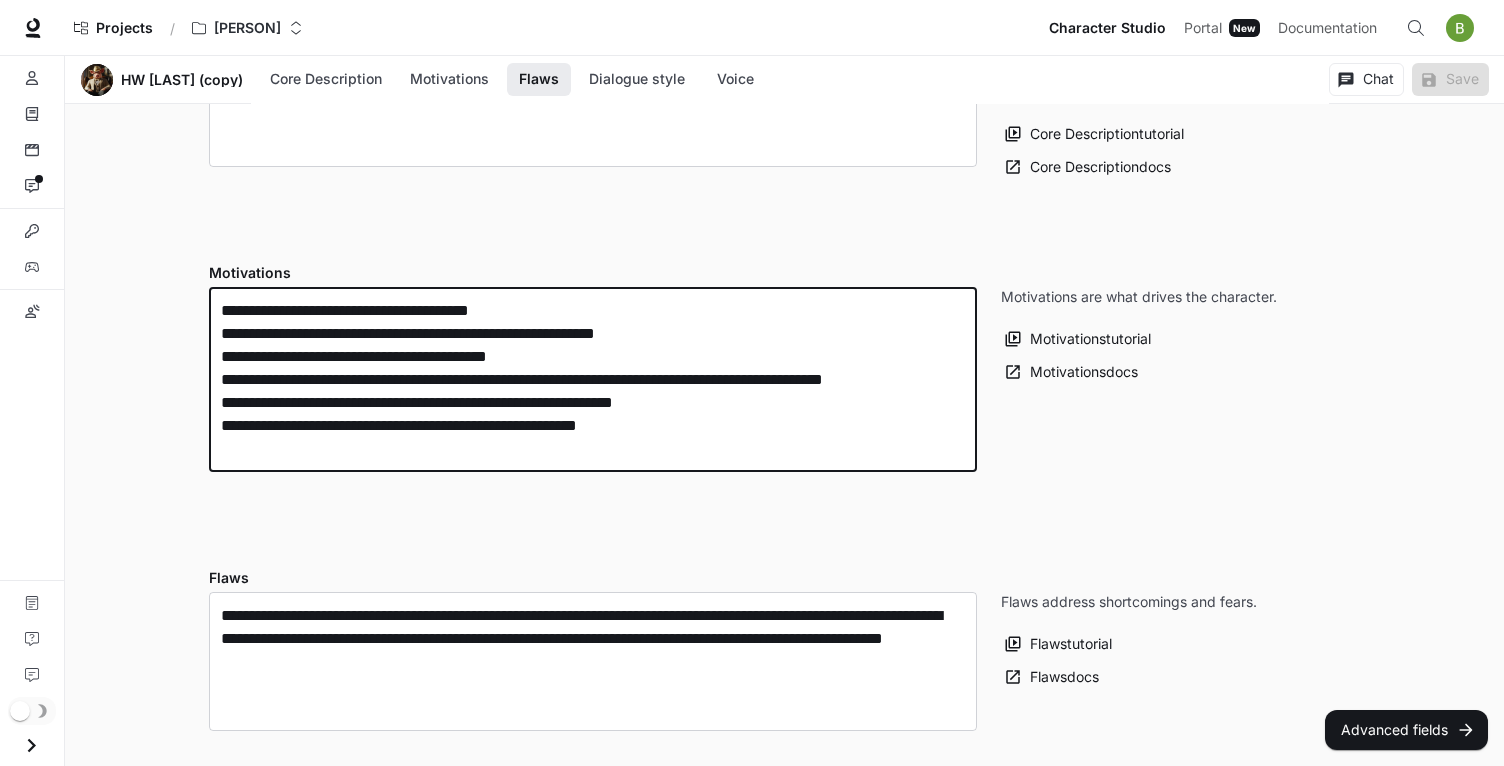 click on "**********" at bounding box center [593, 379] 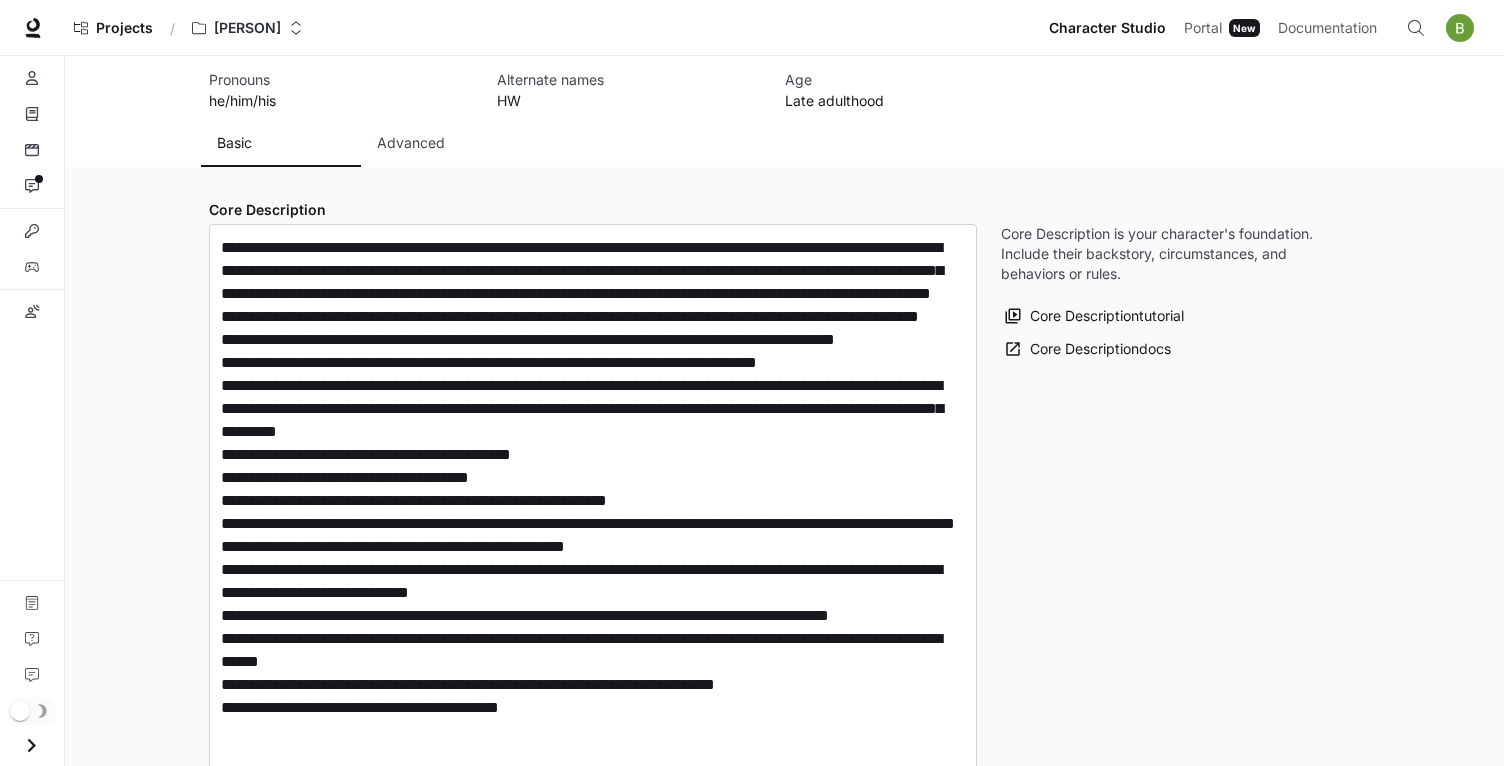 scroll, scrollTop: 0, scrollLeft: 0, axis: both 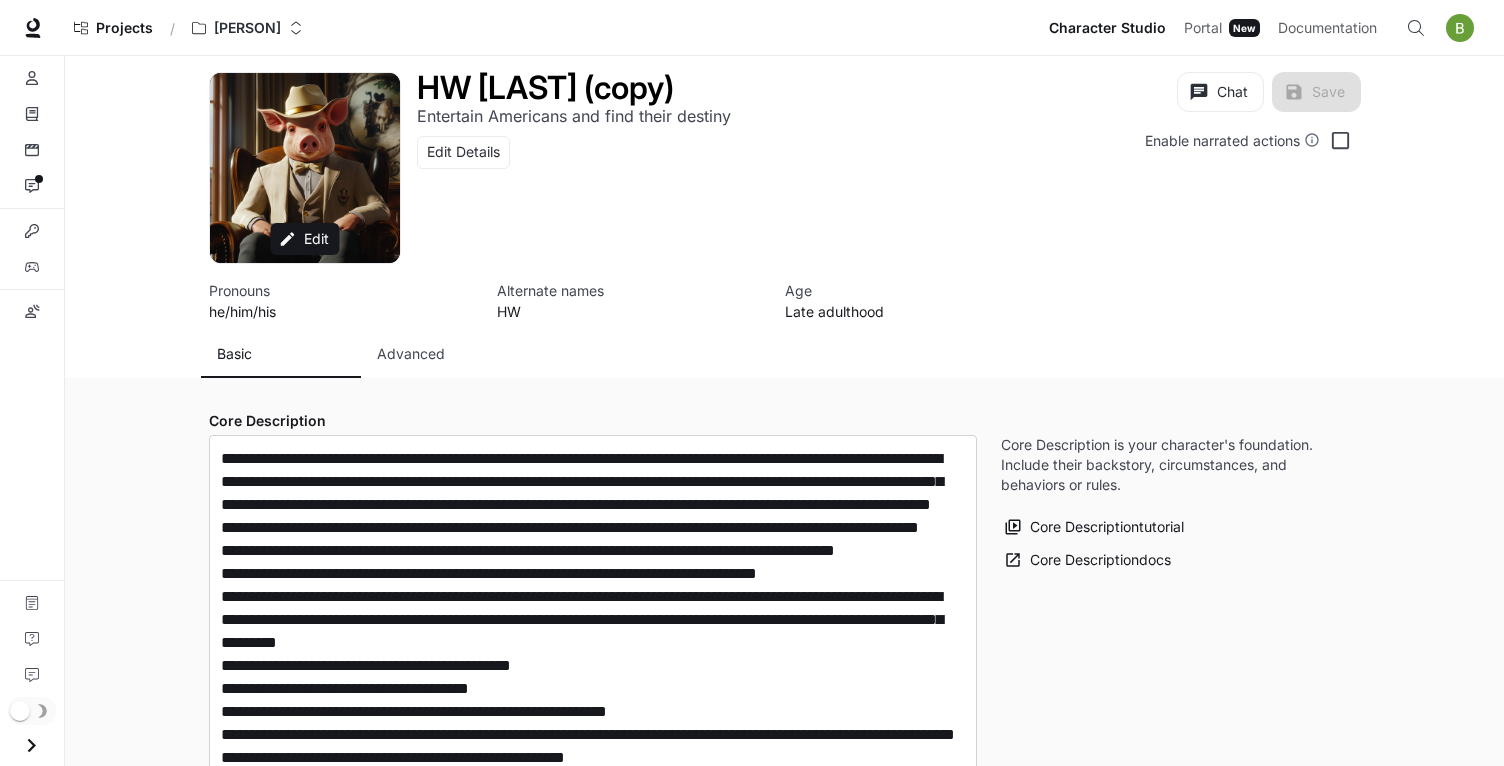 click on "Advanced" at bounding box center (441, 354) 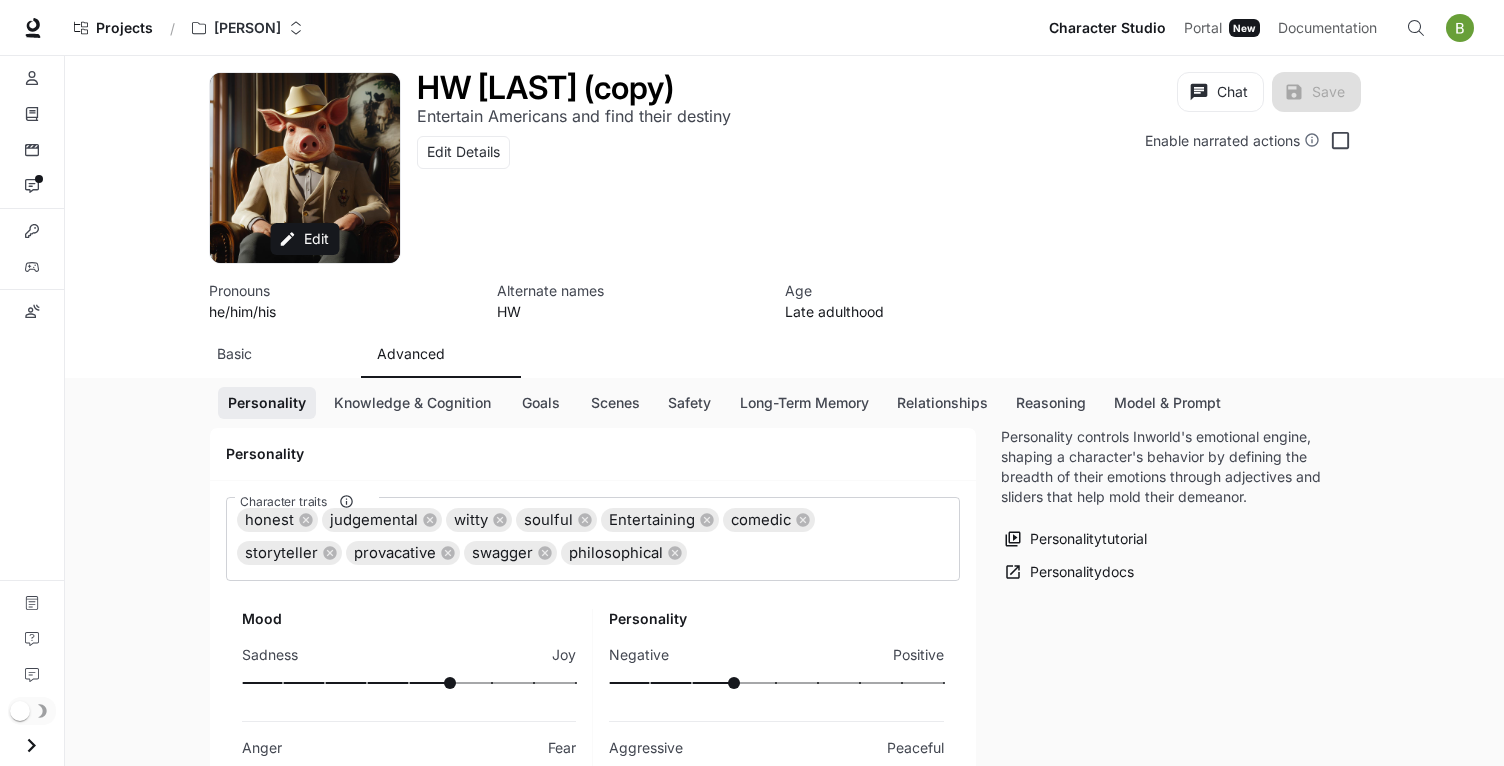 scroll, scrollTop: 168, scrollLeft: 0, axis: vertical 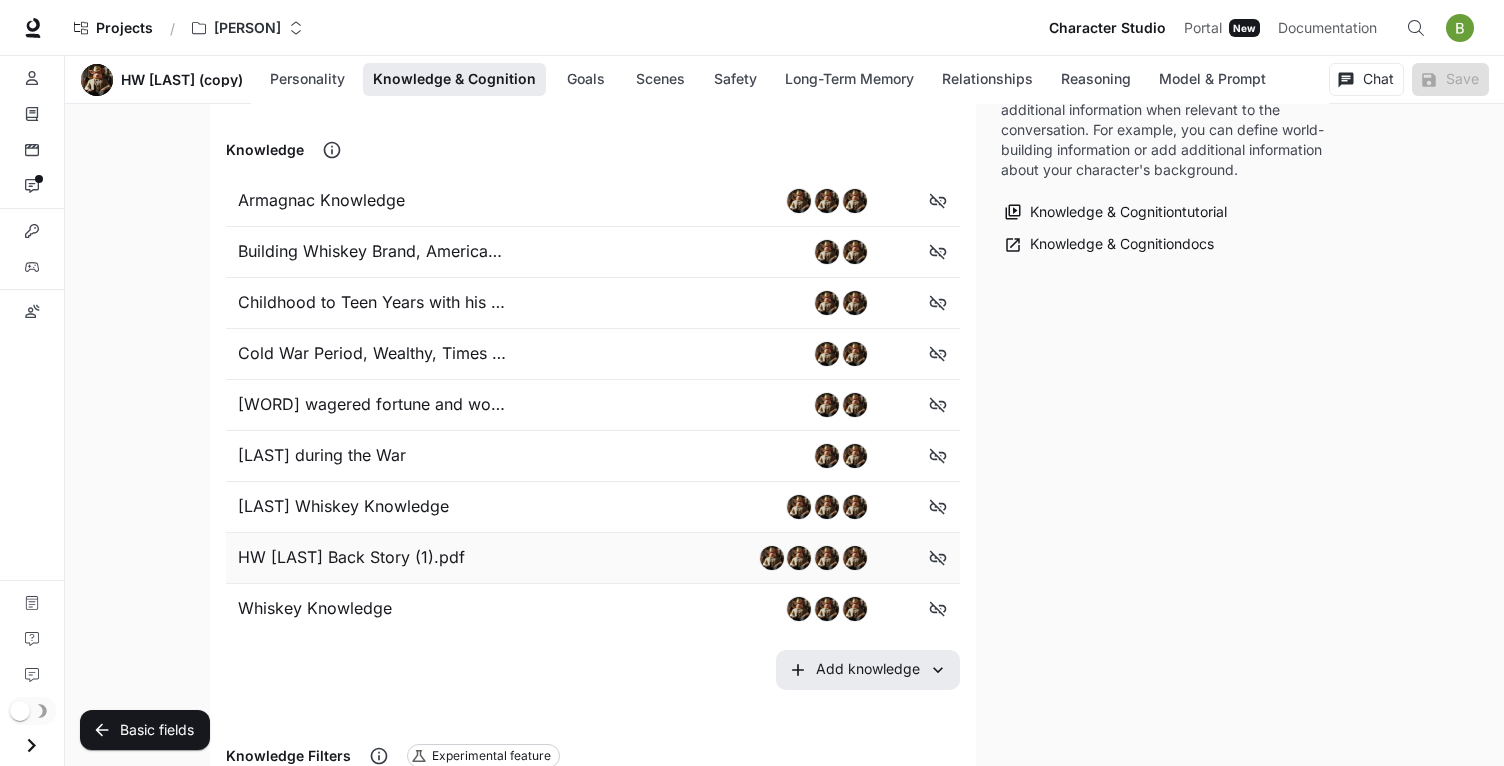 click on "HW [LAST] Back Story (1).pdf" at bounding box center (593, 558) 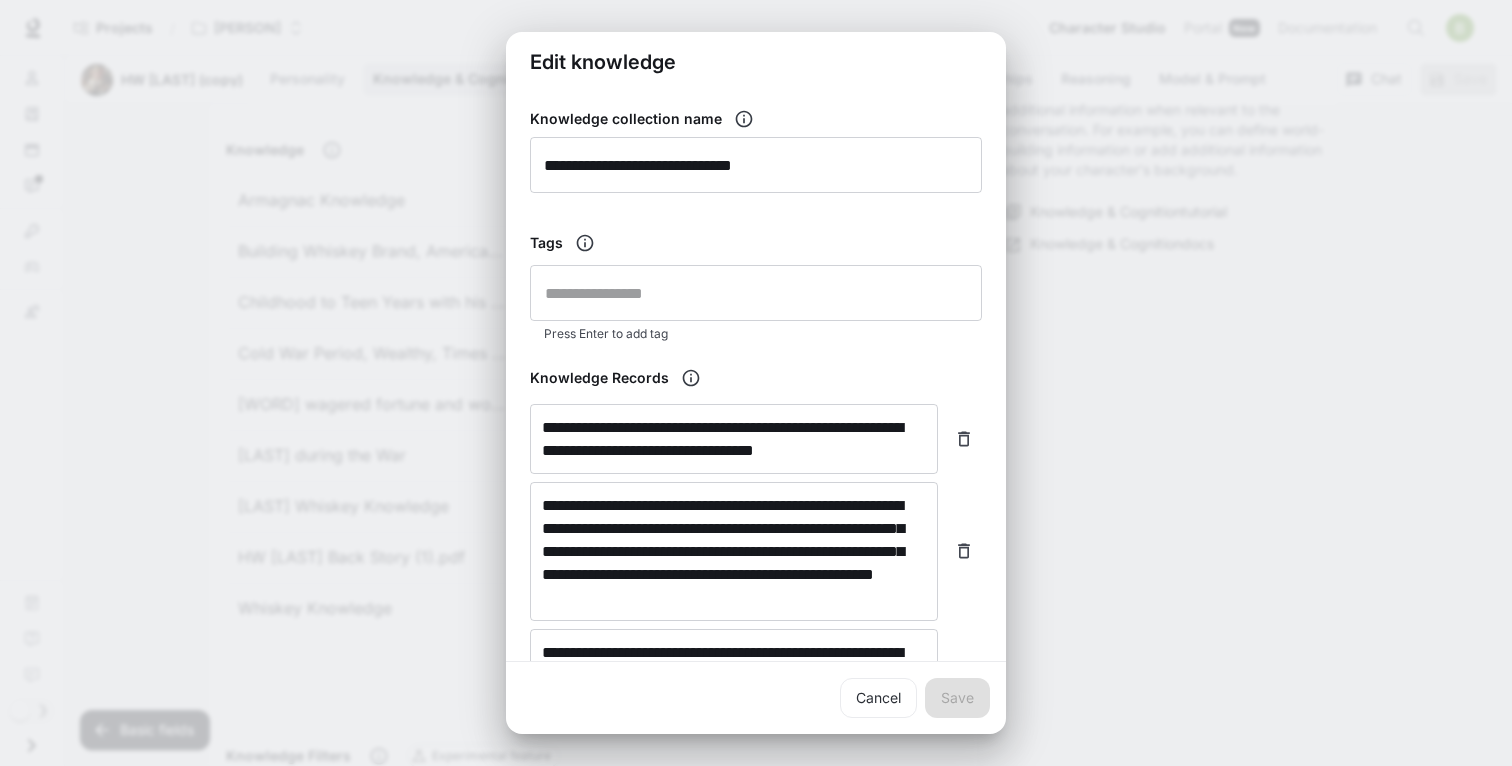 scroll, scrollTop: 196, scrollLeft: 0, axis: vertical 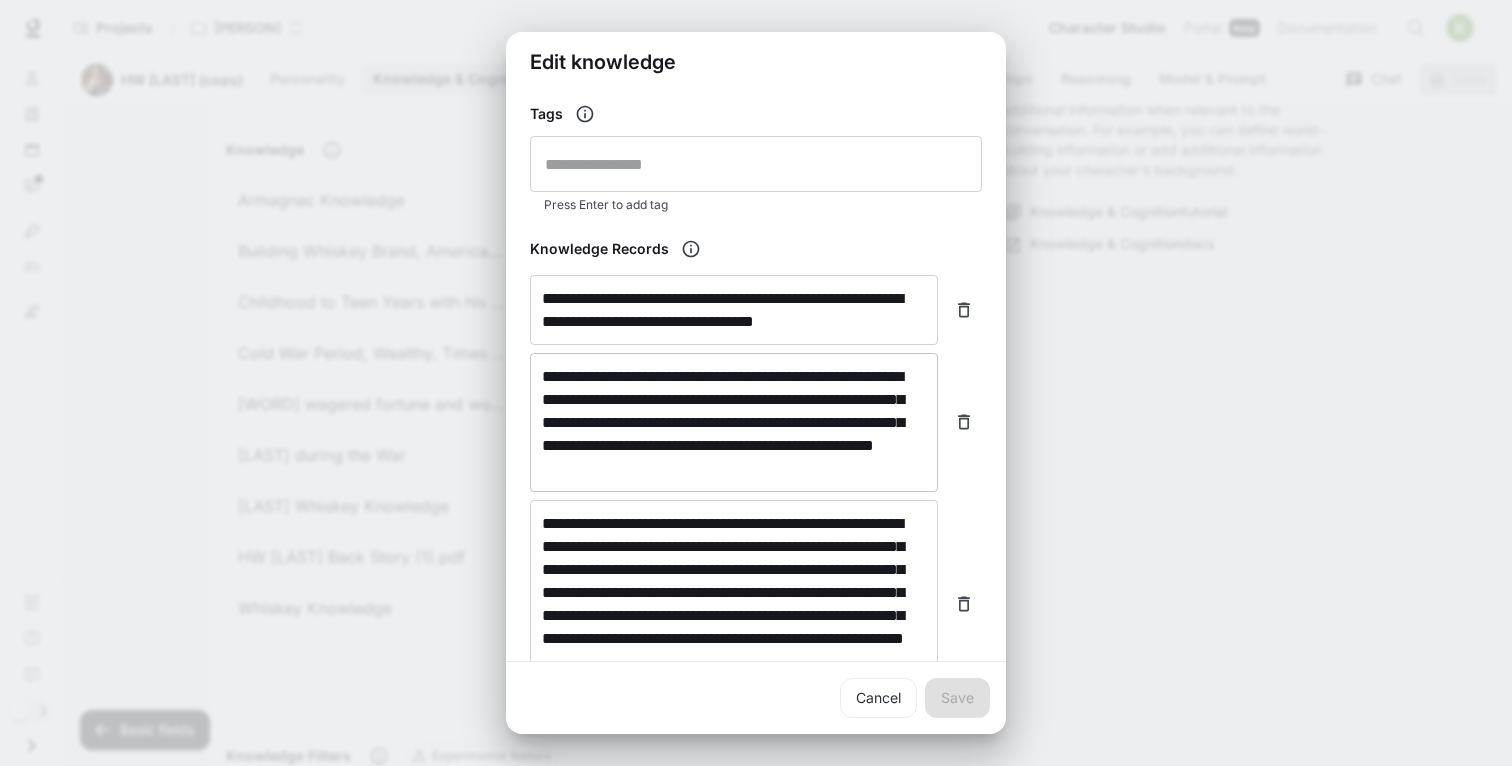click on "**********" at bounding box center (734, 422) 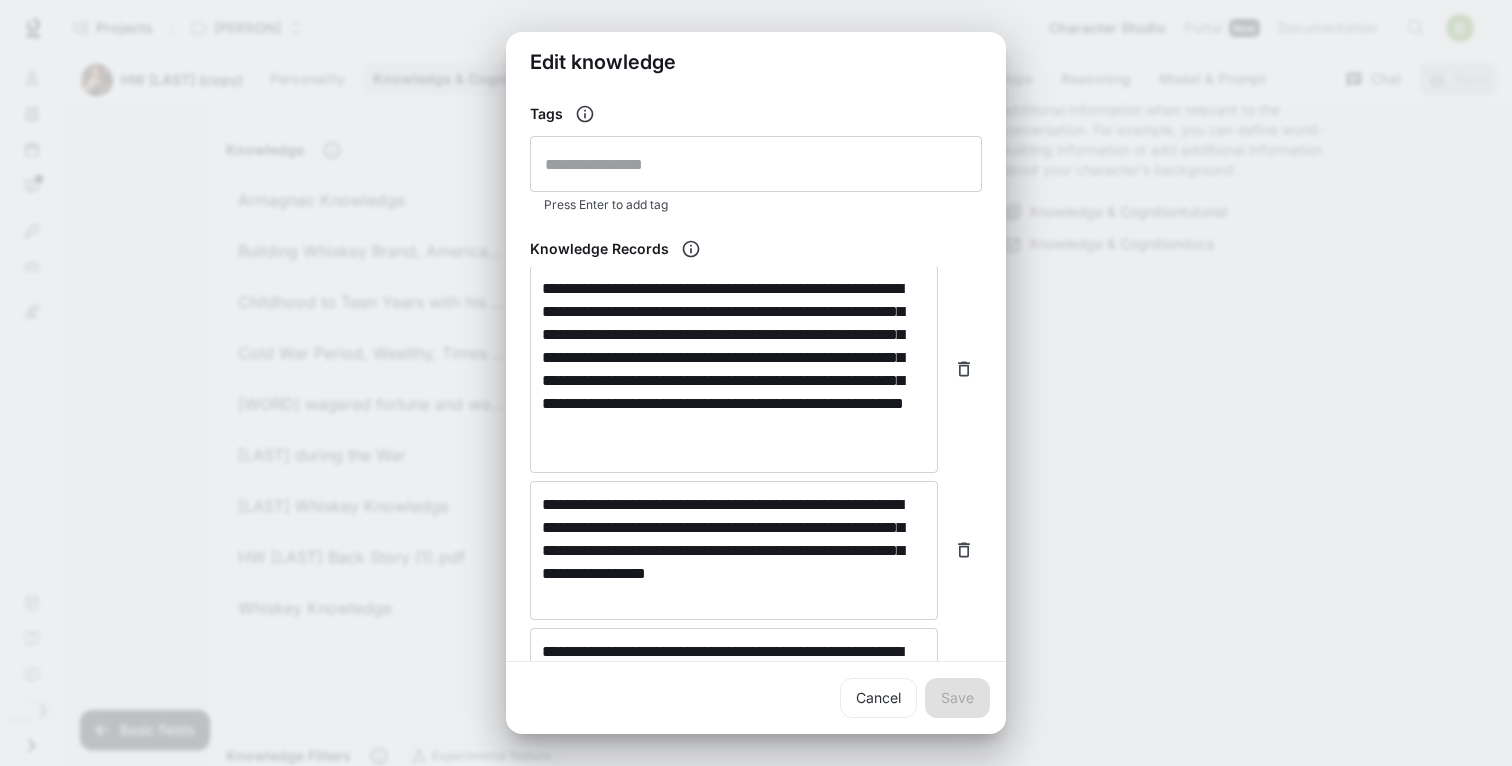 scroll, scrollTop: 236, scrollLeft: 0, axis: vertical 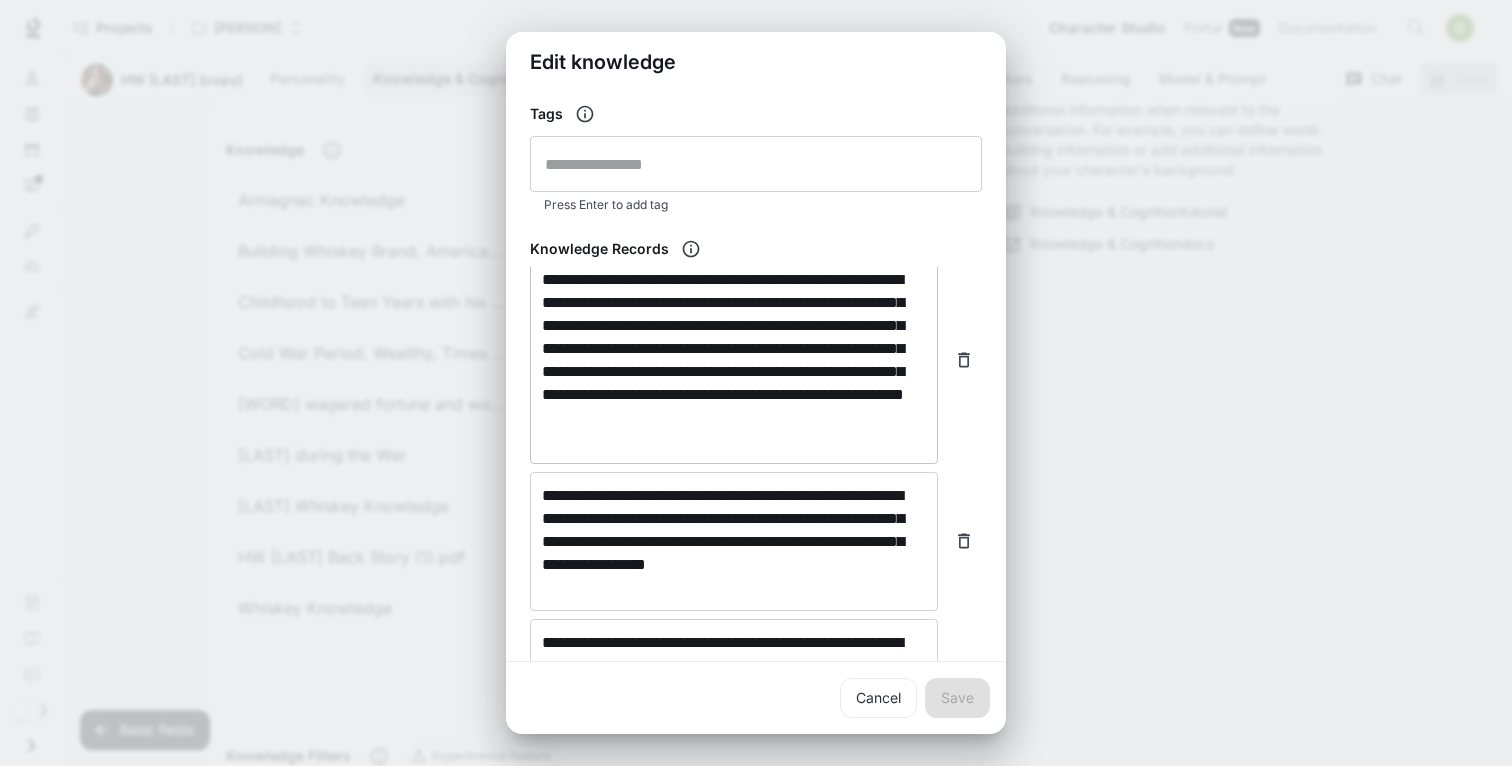 click on "**********" at bounding box center [734, 360] 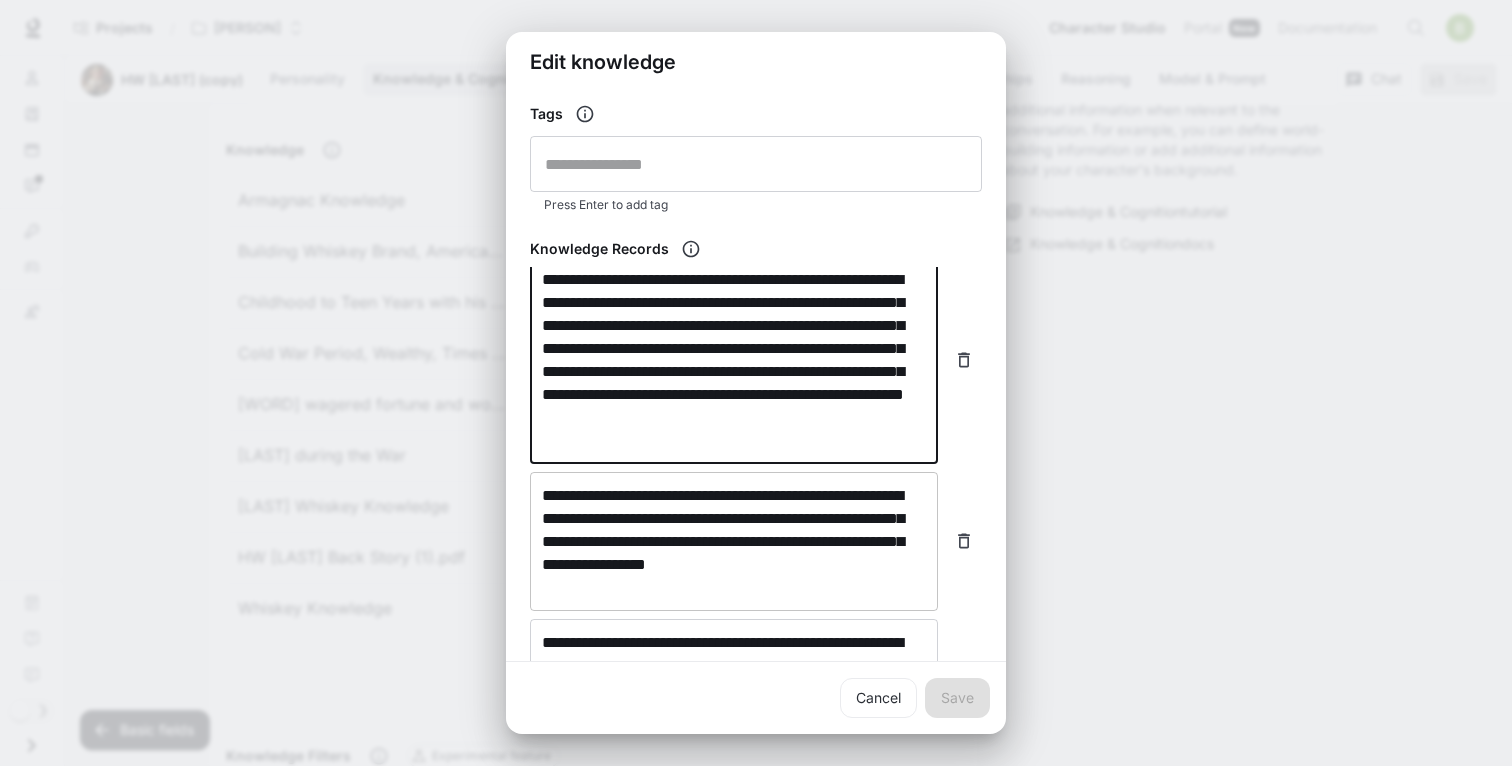 click on "**********" at bounding box center (734, 541) 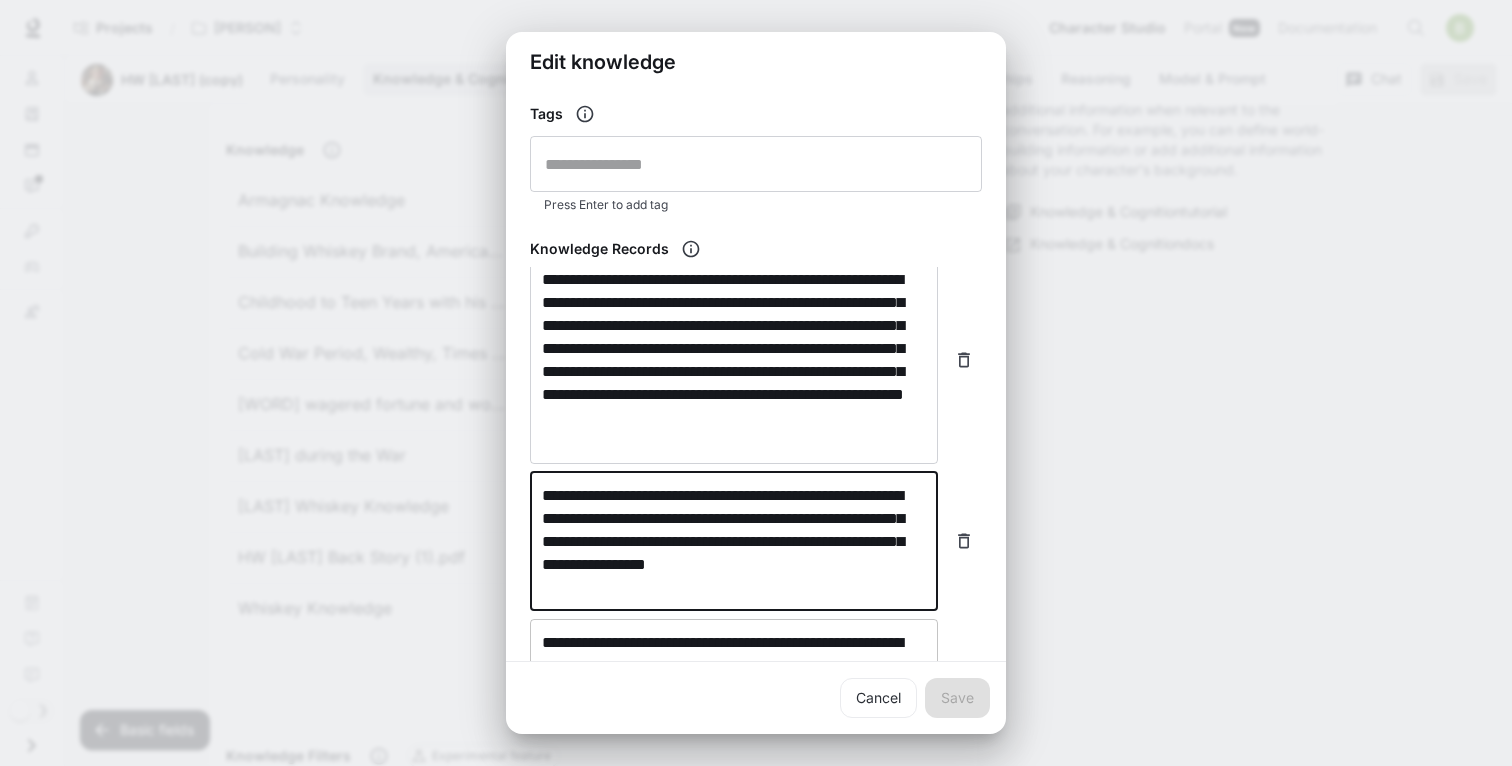 click on "**********" at bounding box center (734, 711) 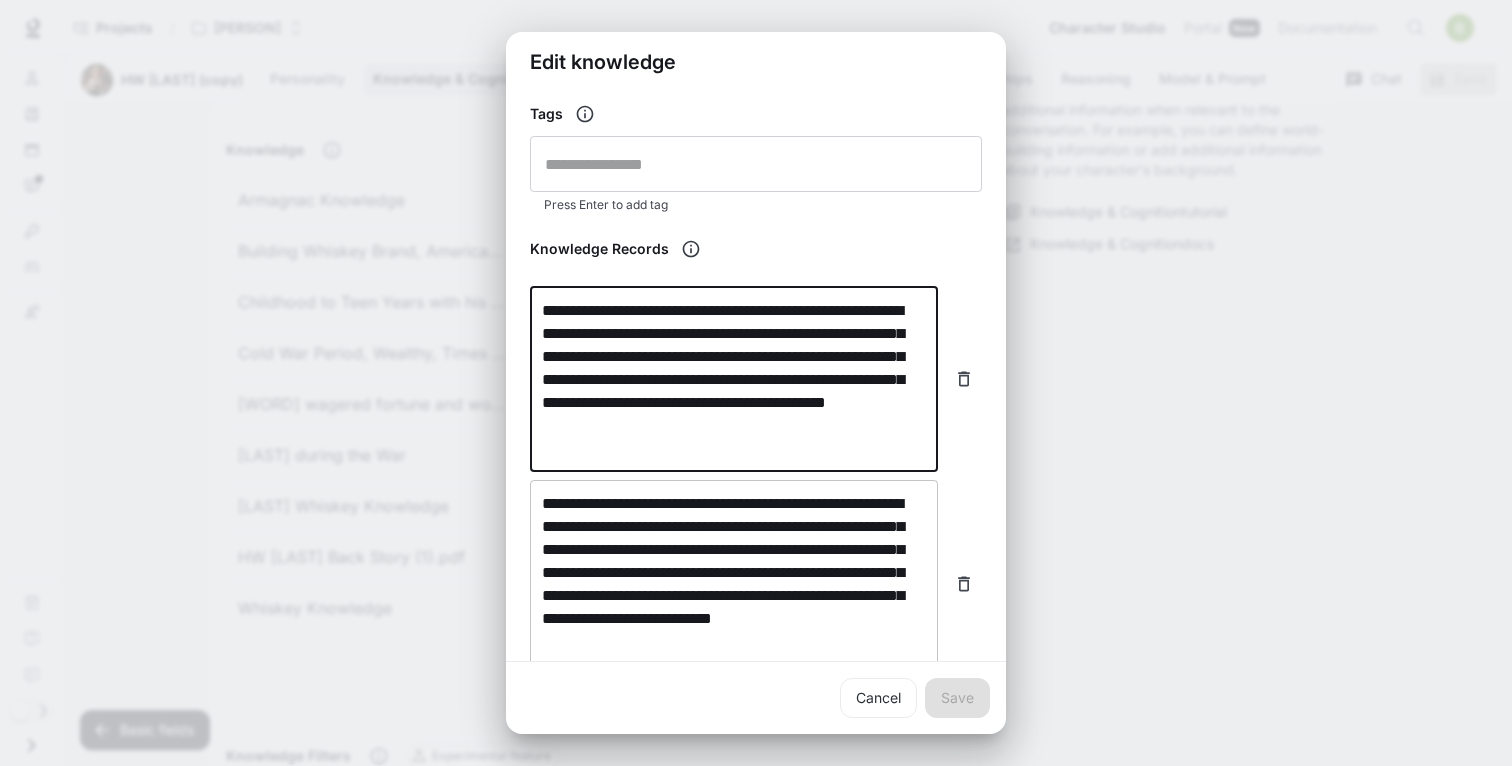 scroll, scrollTop: 580, scrollLeft: 0, axis: vertical 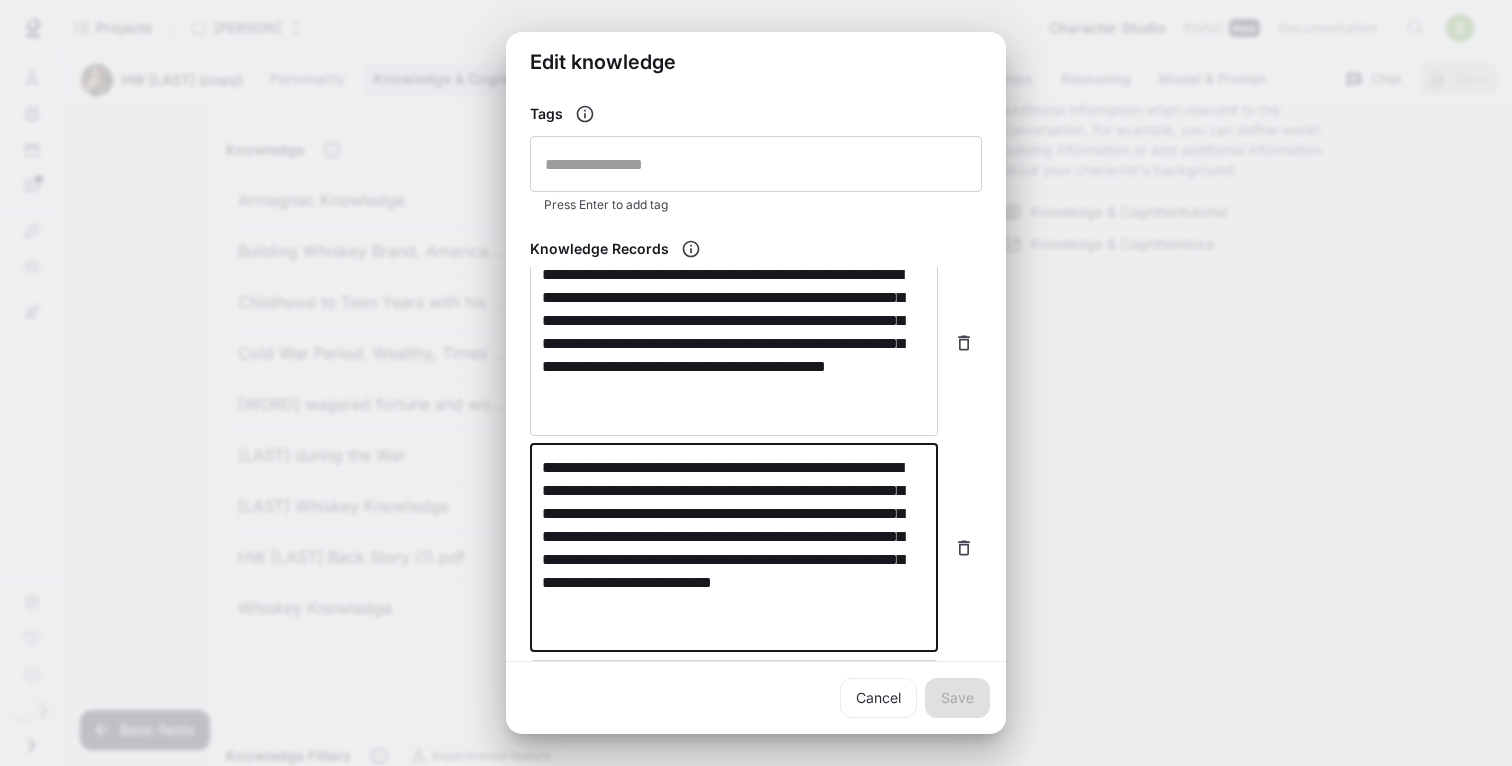 click on "**********" at bounding box center (734, 548) 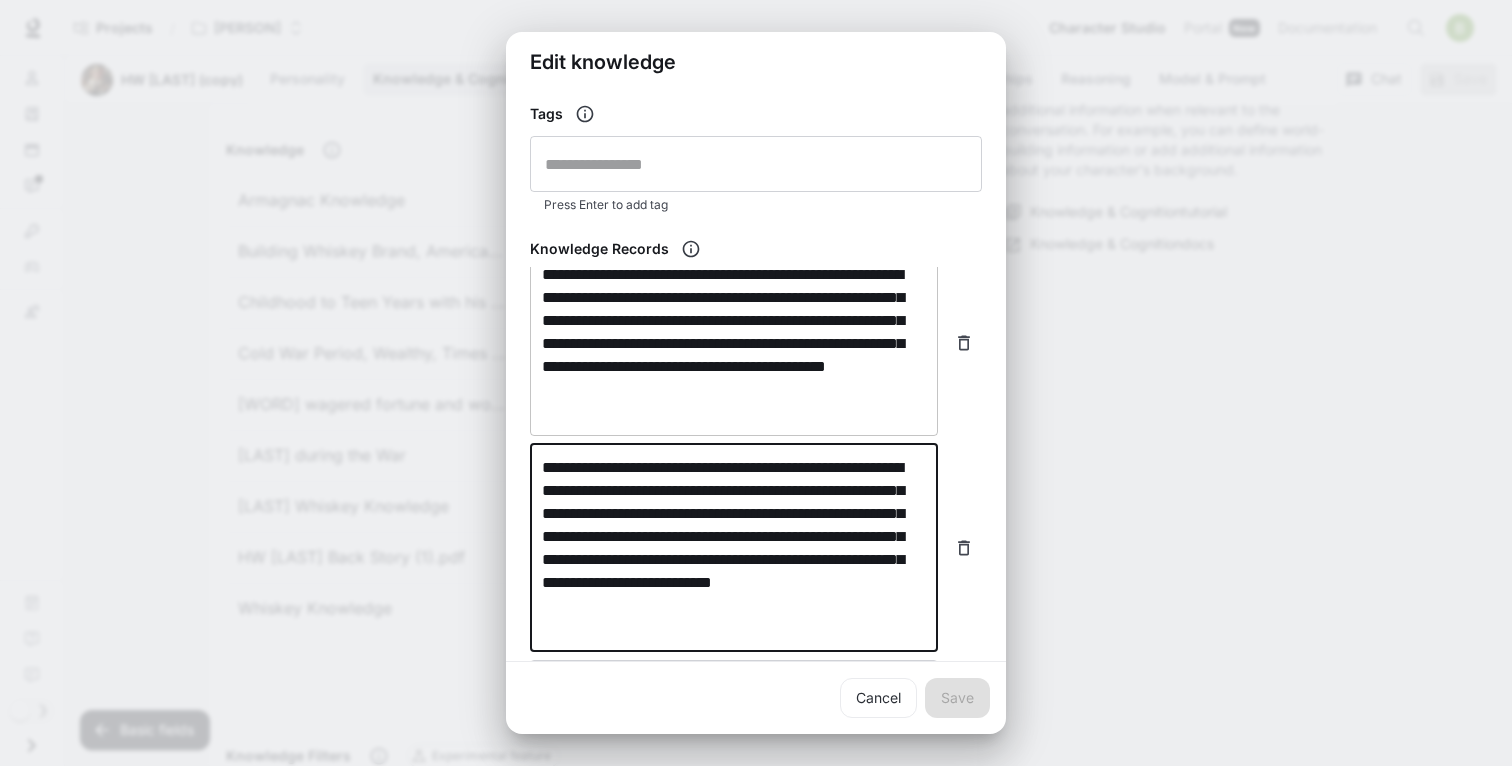 click on "**********" at bounding box center [734, 343] 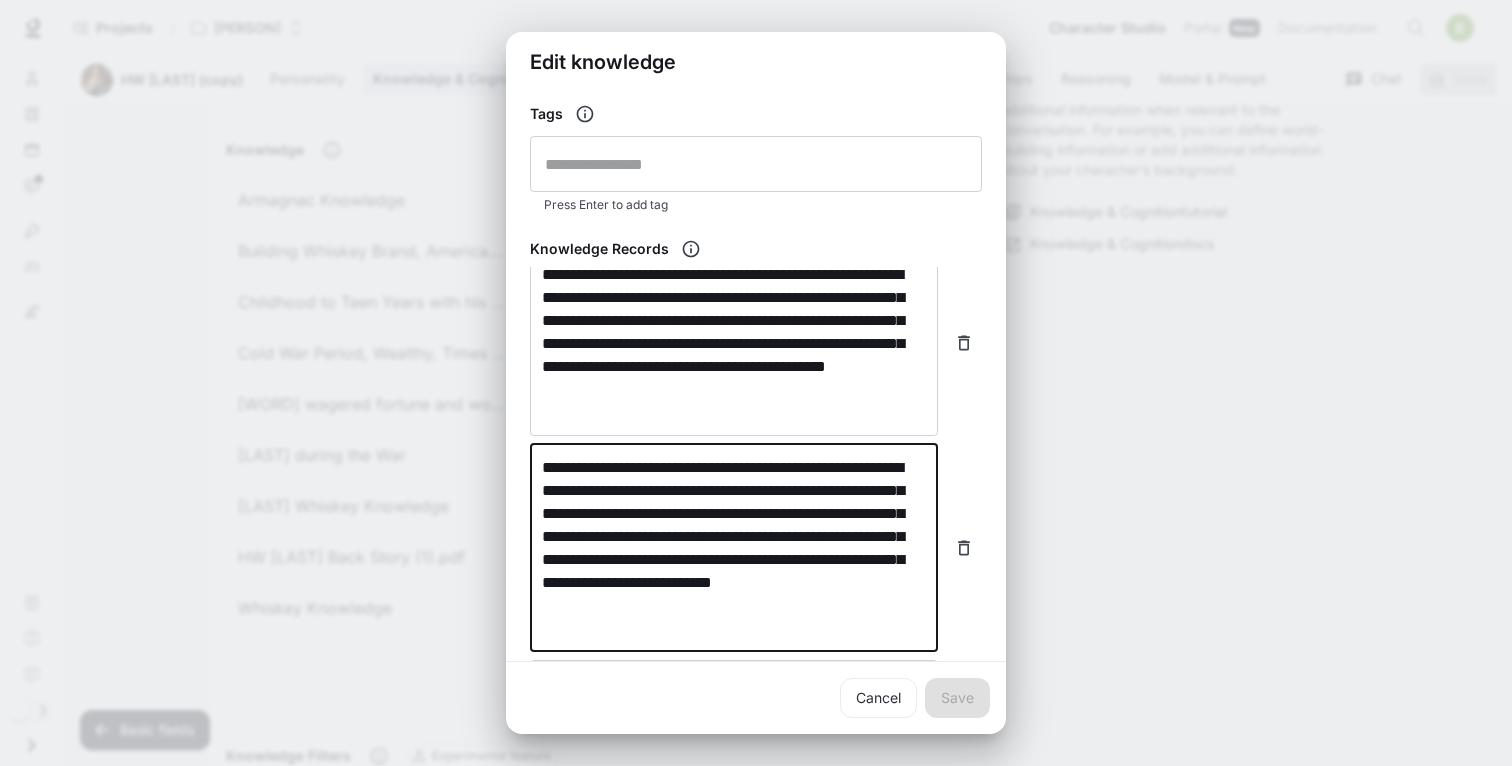 click on "**********" at bounding box center [734, 548] 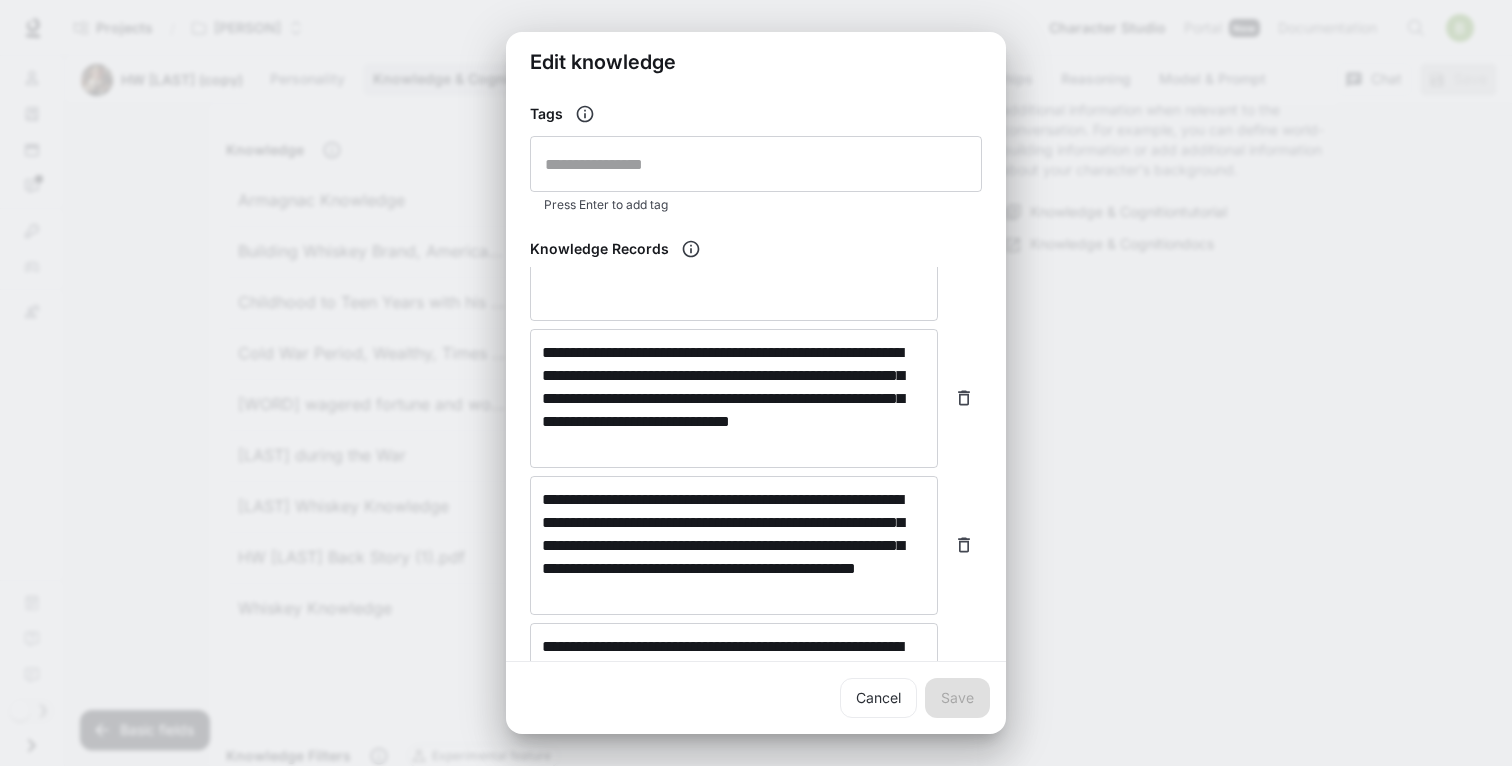 scroll, scrollTop: 1193, scrollLeft: 0, axis: vertical 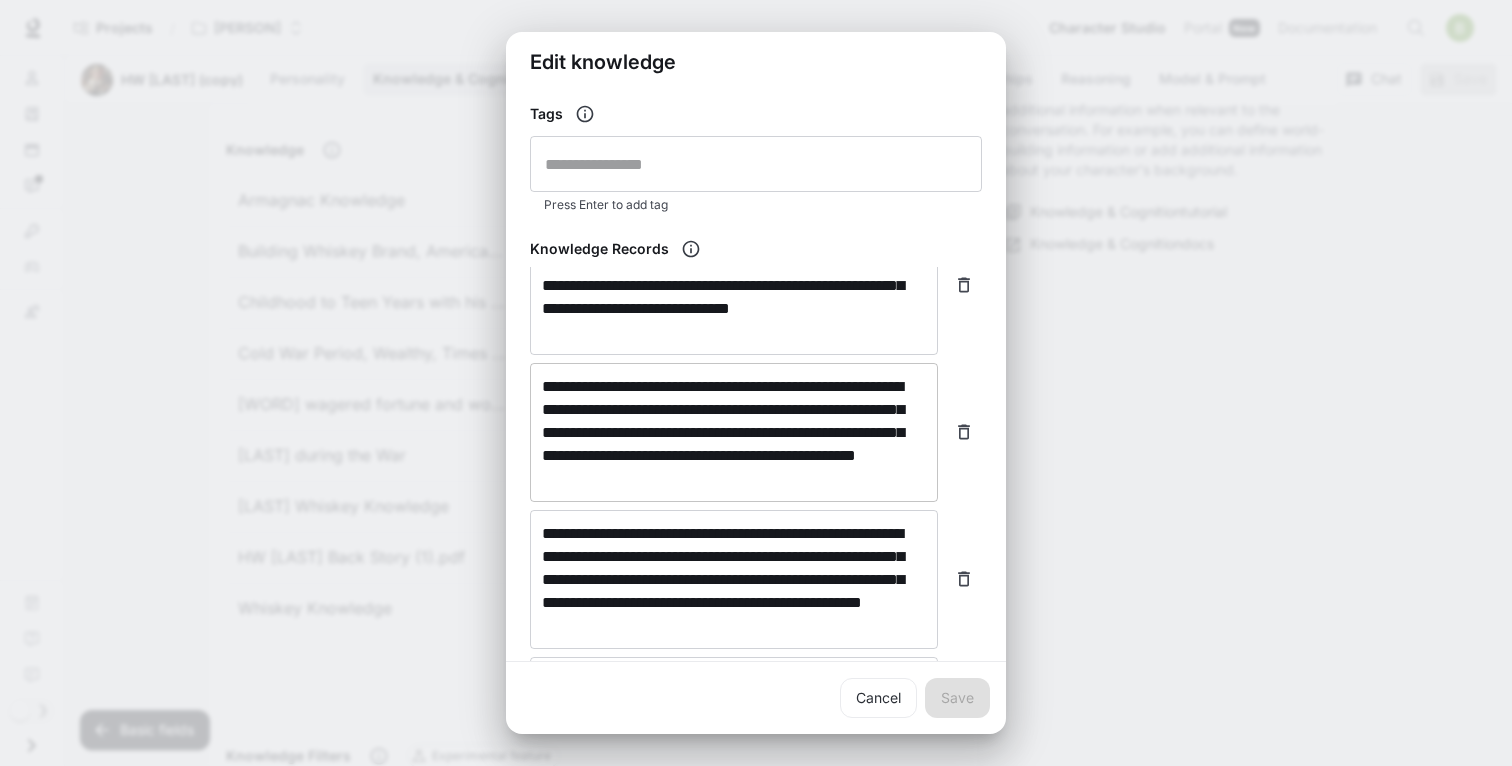 click on "**********" at bounding box center (734, 432) 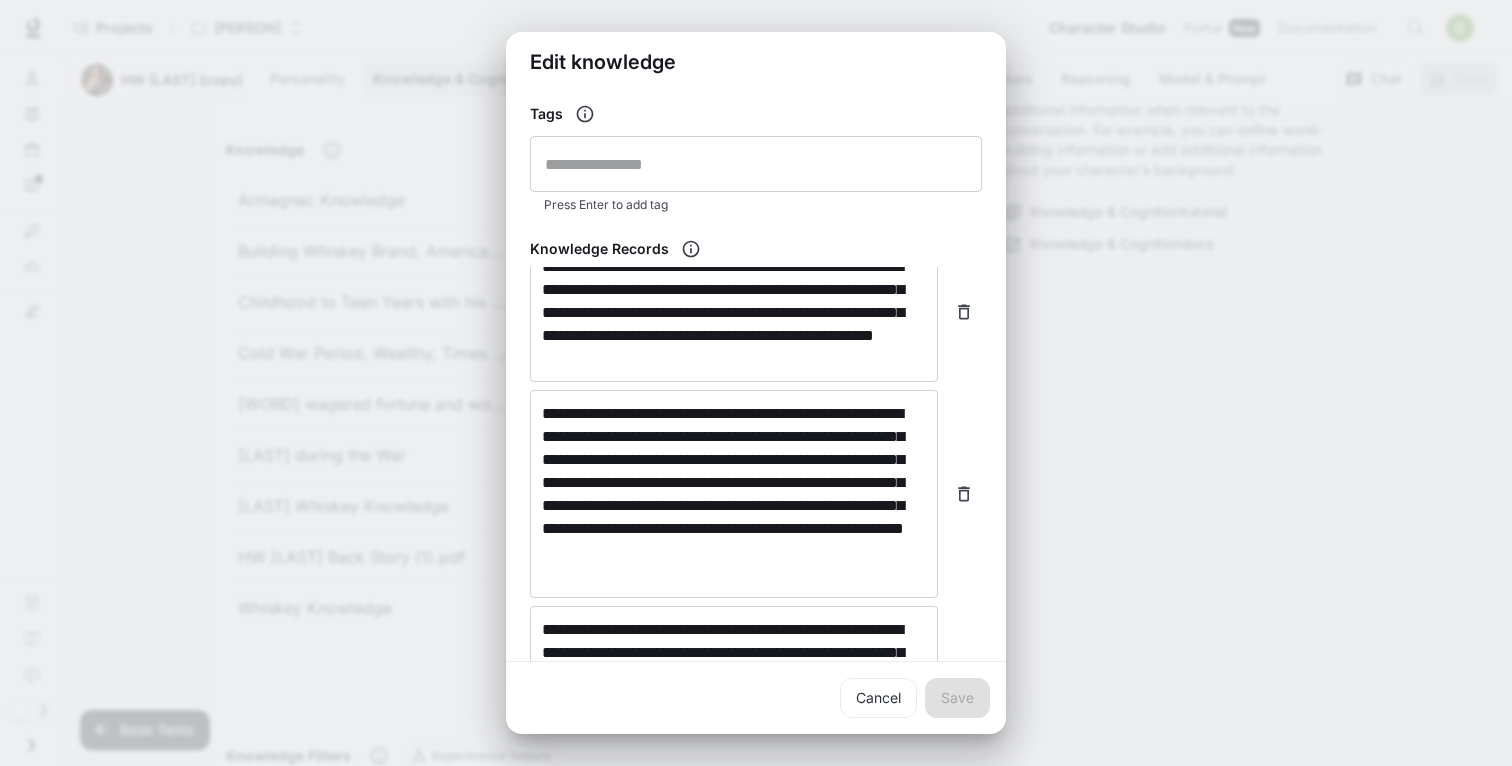 scroll, scrollTop: 0, scrollLeft: 0, axis: both 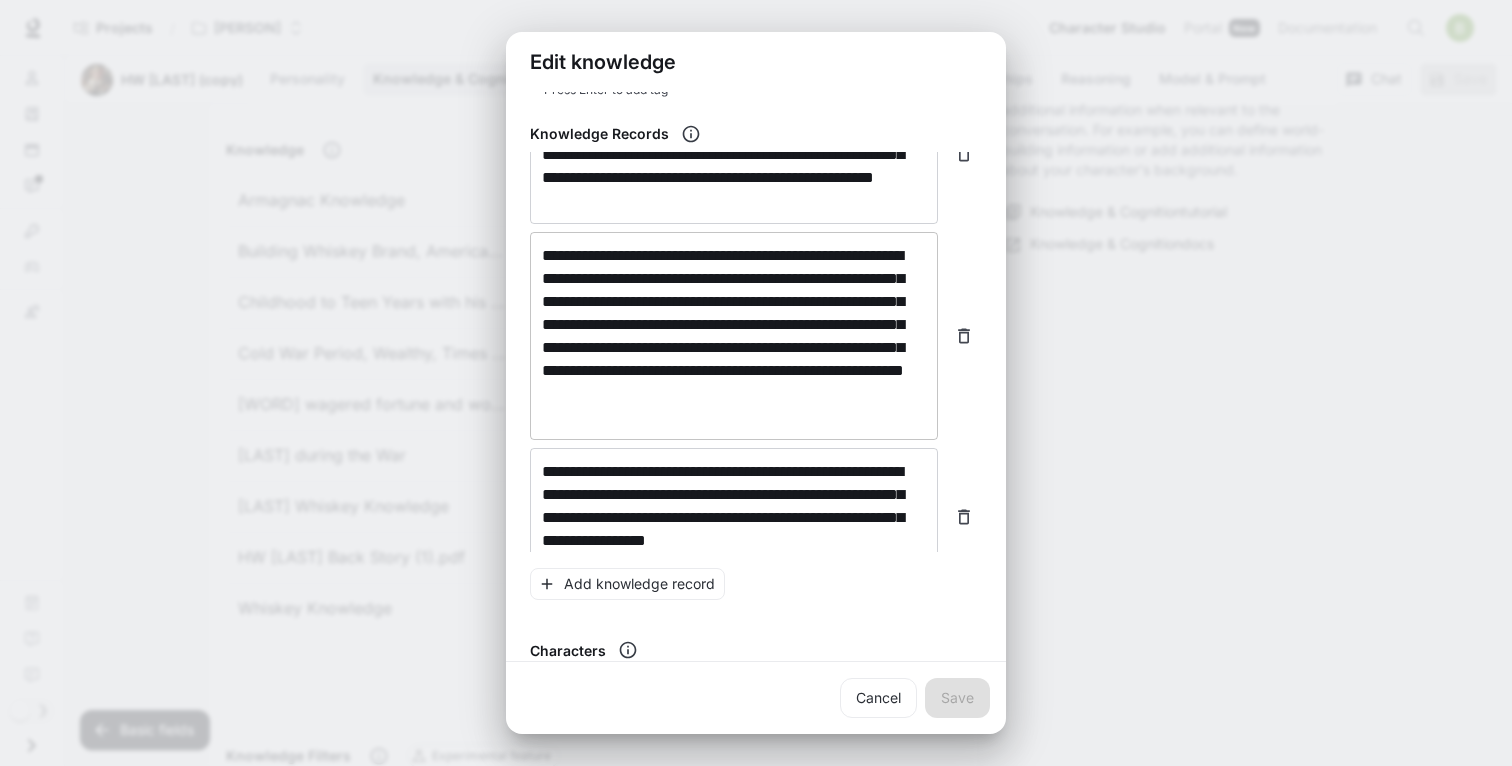click on "**********" at bounding box center [734, 336] 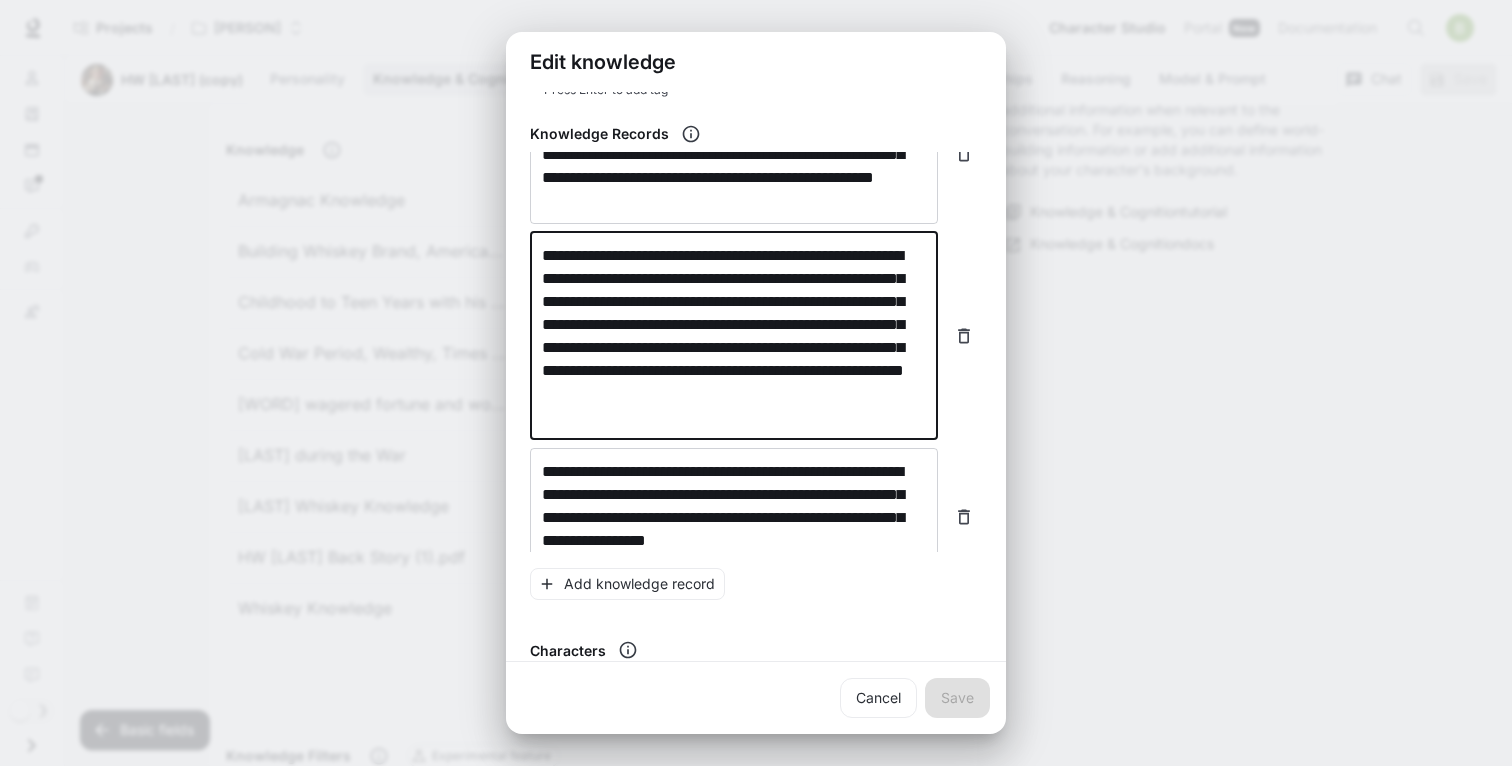 click on "**********" at bounding box center [734, 336] 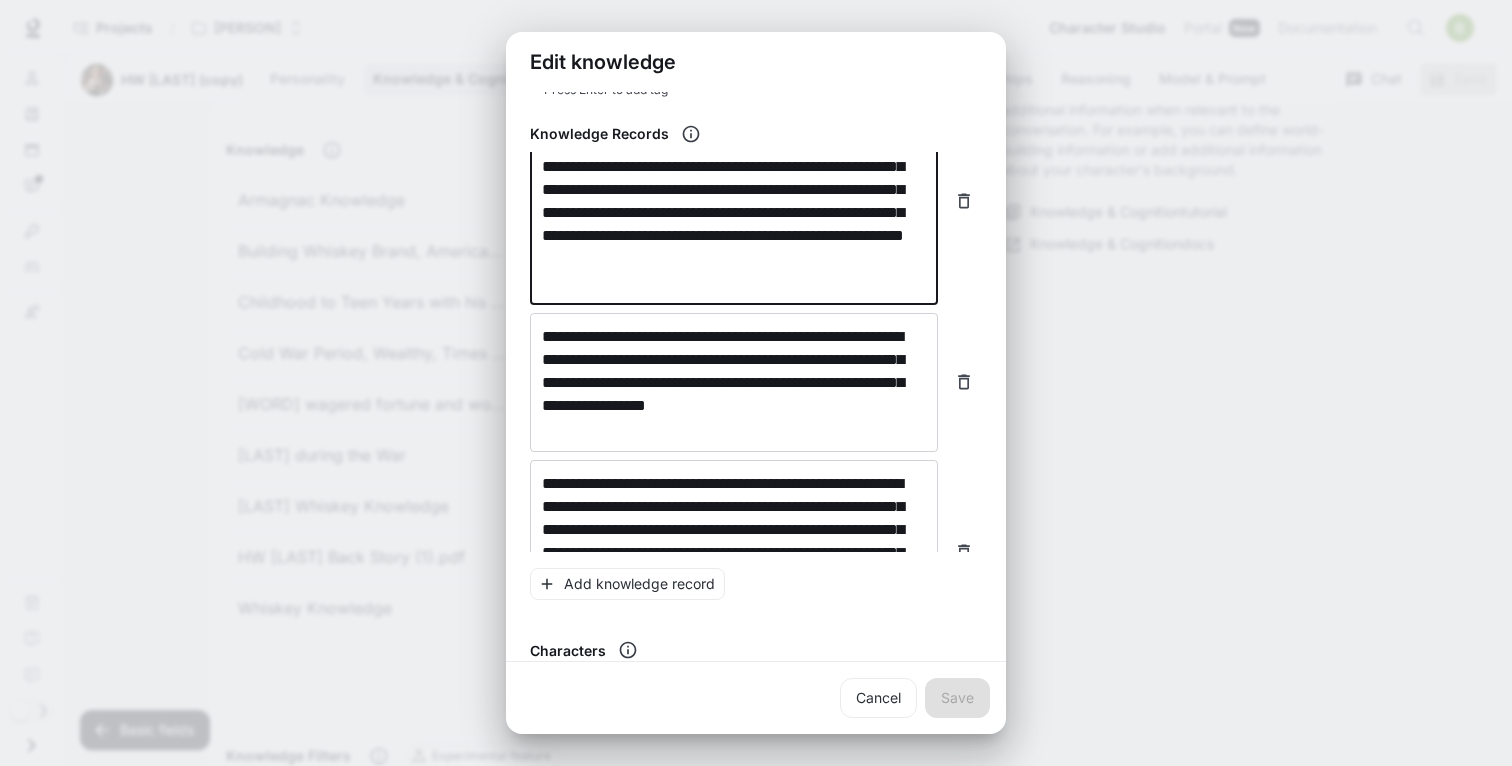 scroll, scrollTop: 301, scrollLeft: 0, axis: vertical 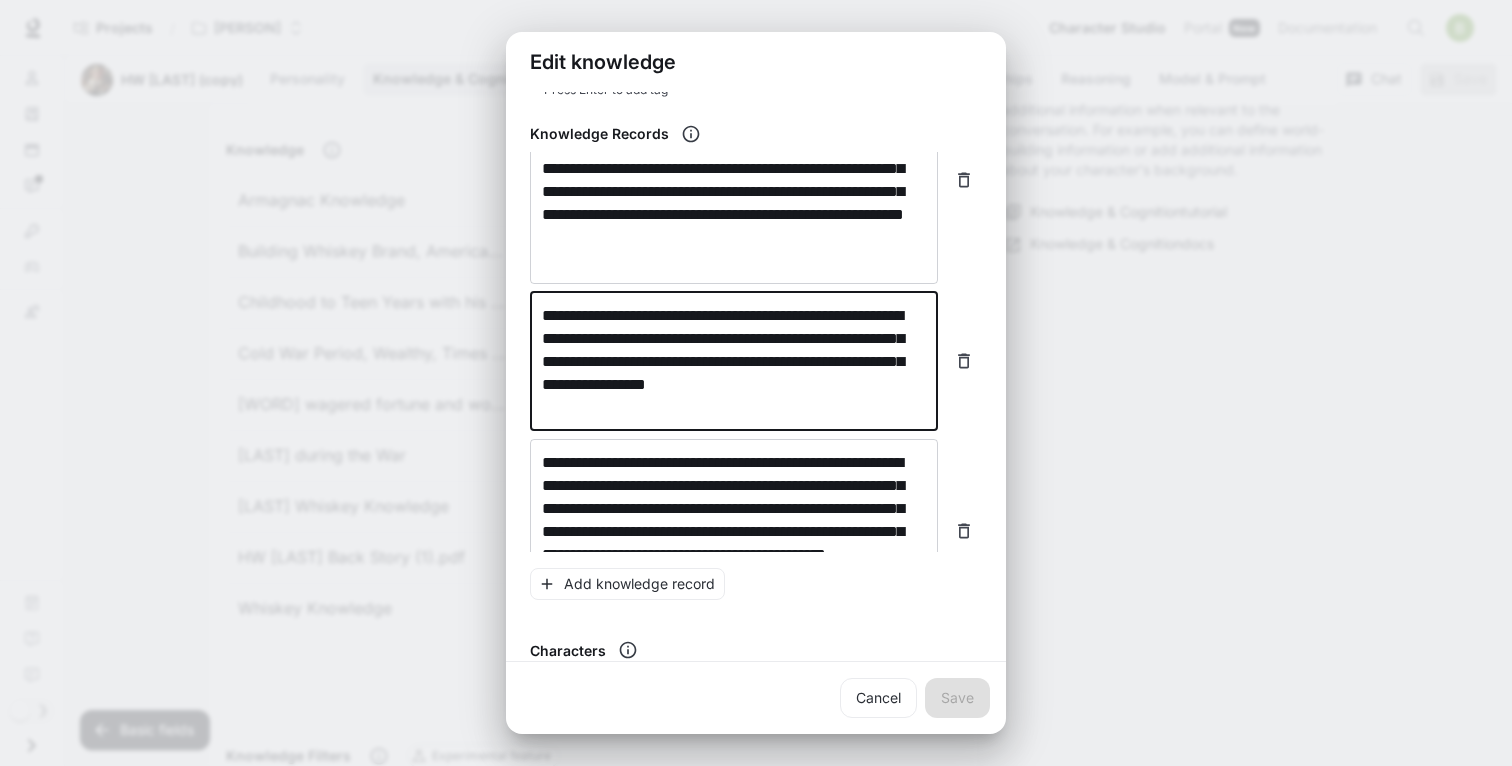 click on "**********" at bounding box center [734, 361] 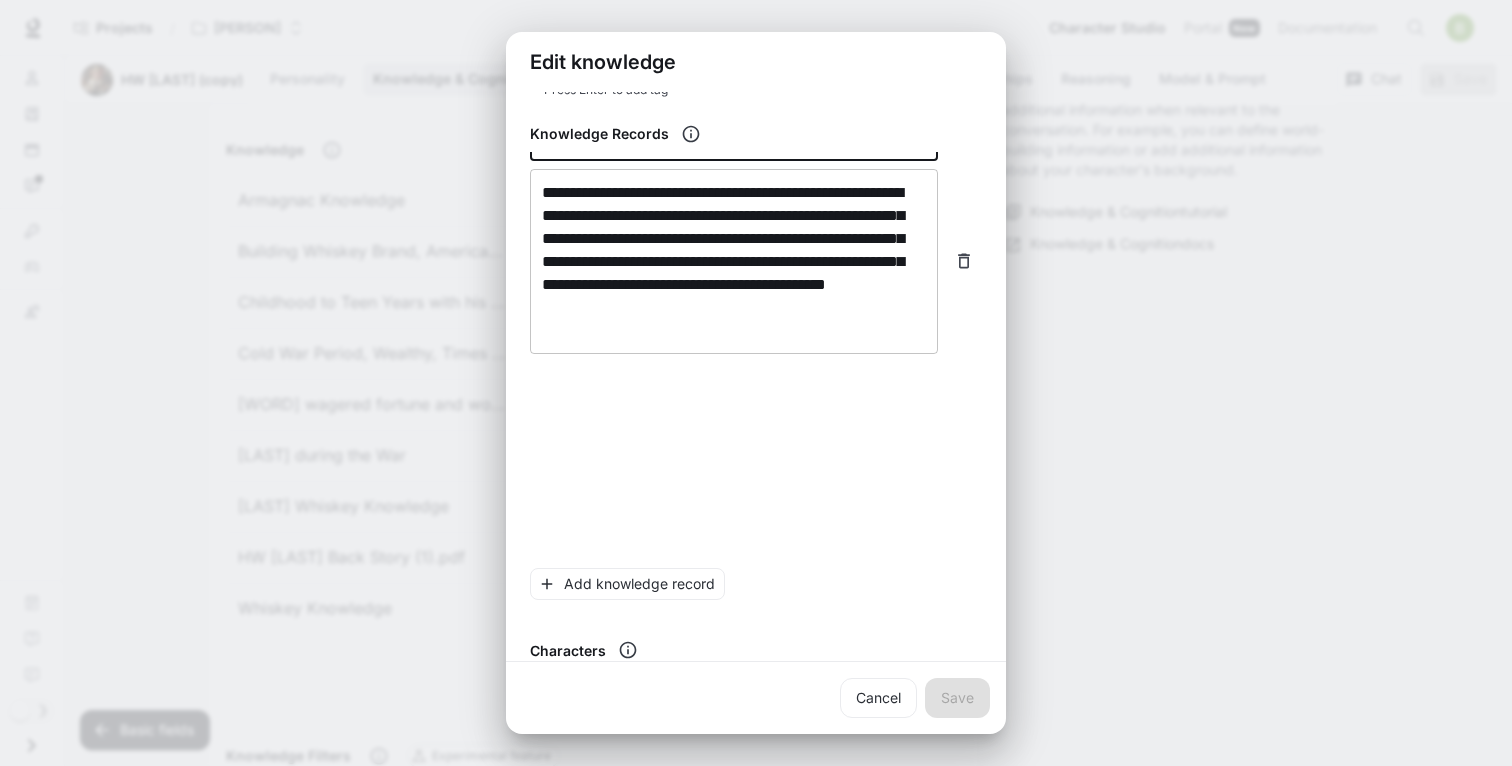 scroll, scrollTop: 183, scrollLeft: 0, axis: vertical 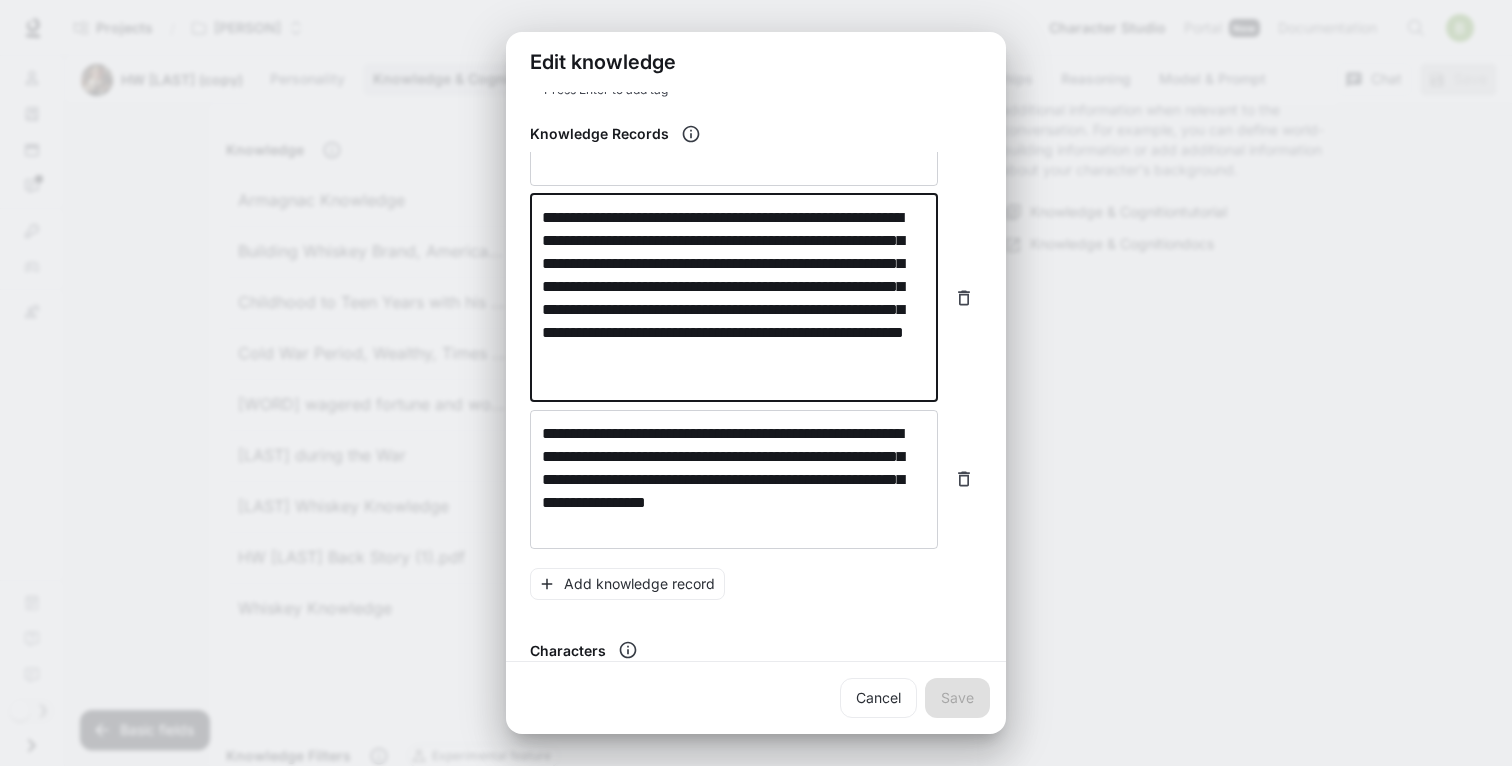 drag, startPoint x: 783, startPoint y: 358, endPoint x: 760, endPoint y: 261, distance: 99.68952 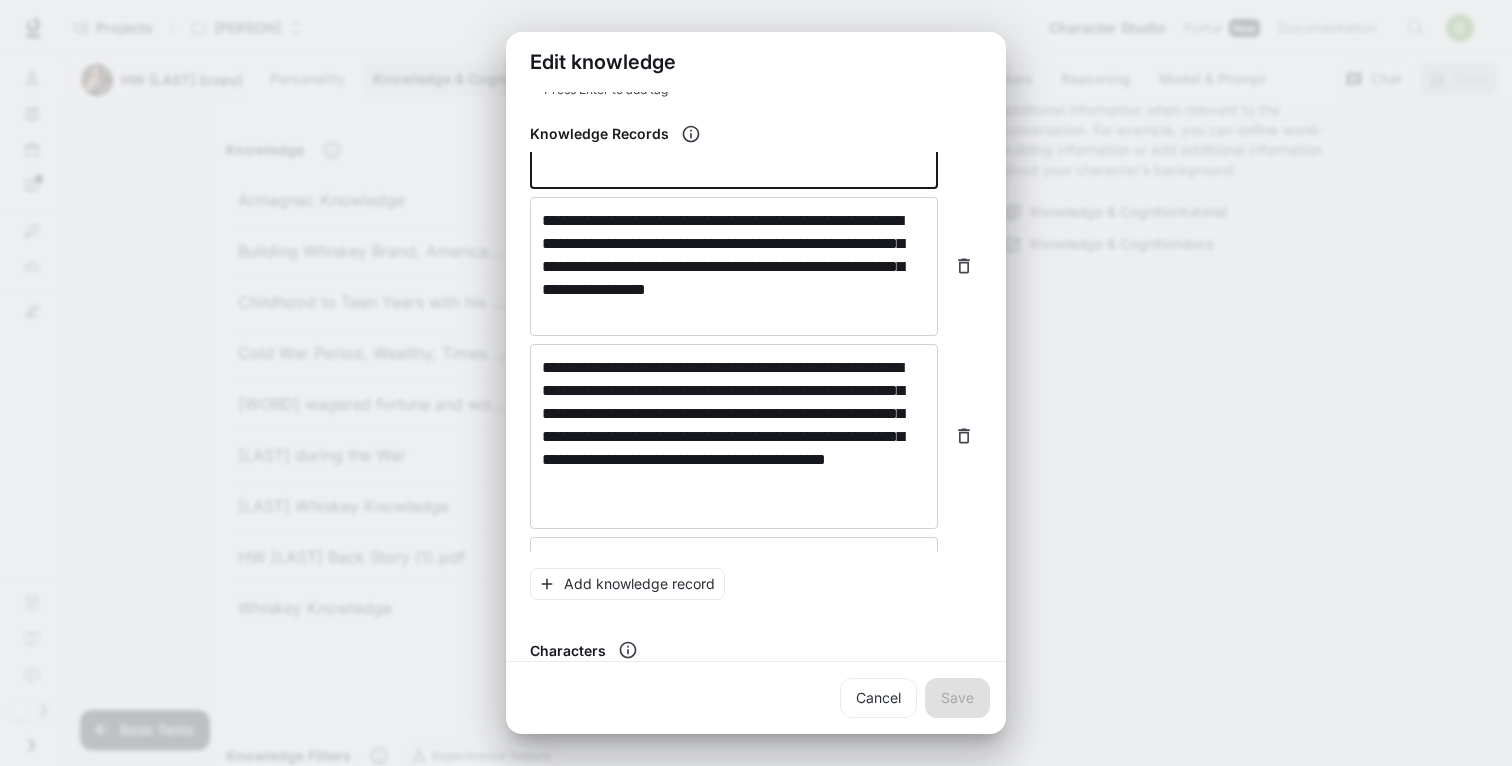 scroll, scrollTop: 394, scrollLeft: 0, axis: vertical 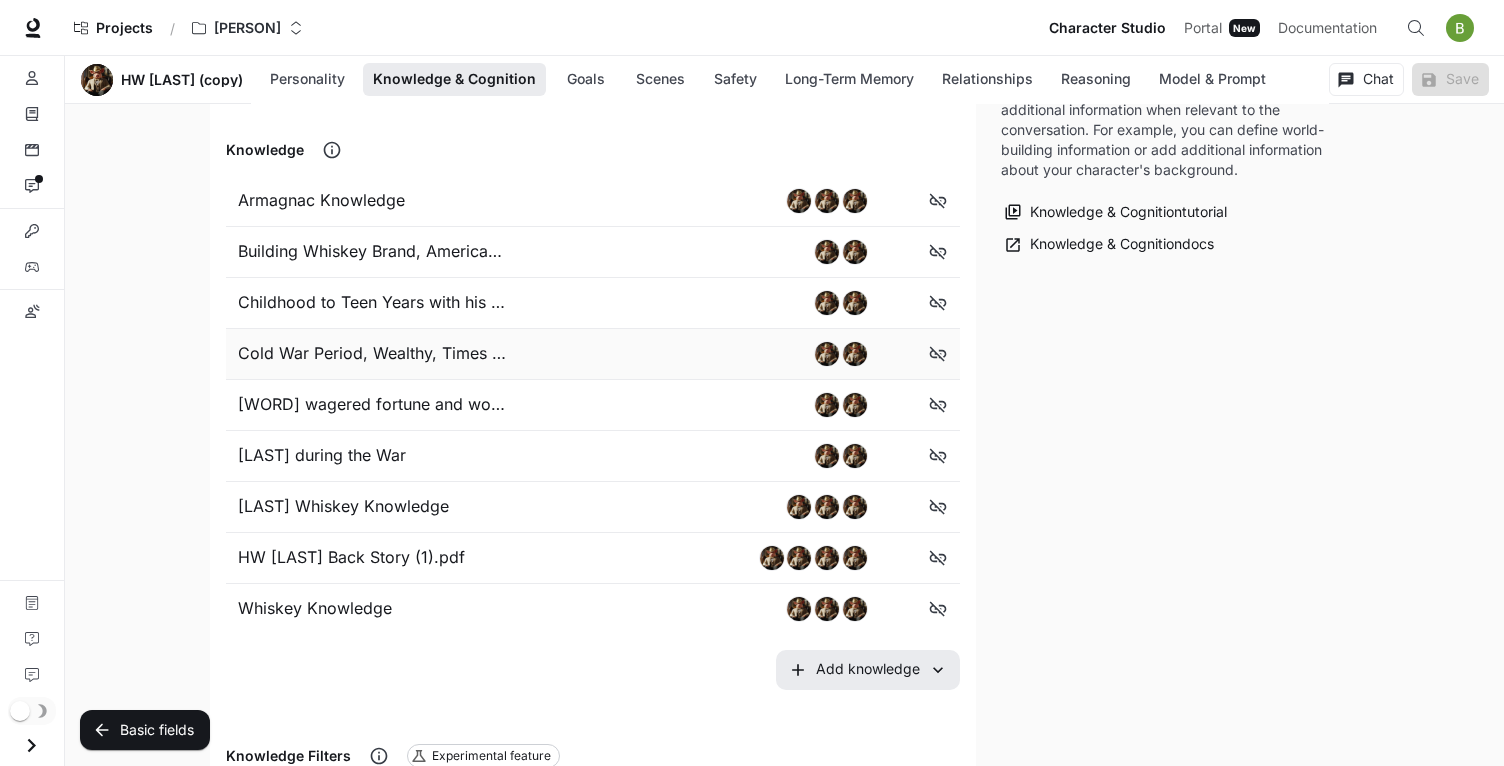 click on "Cold War Period, Wealthy, Times of Joy" at bounding box center (593, 354) 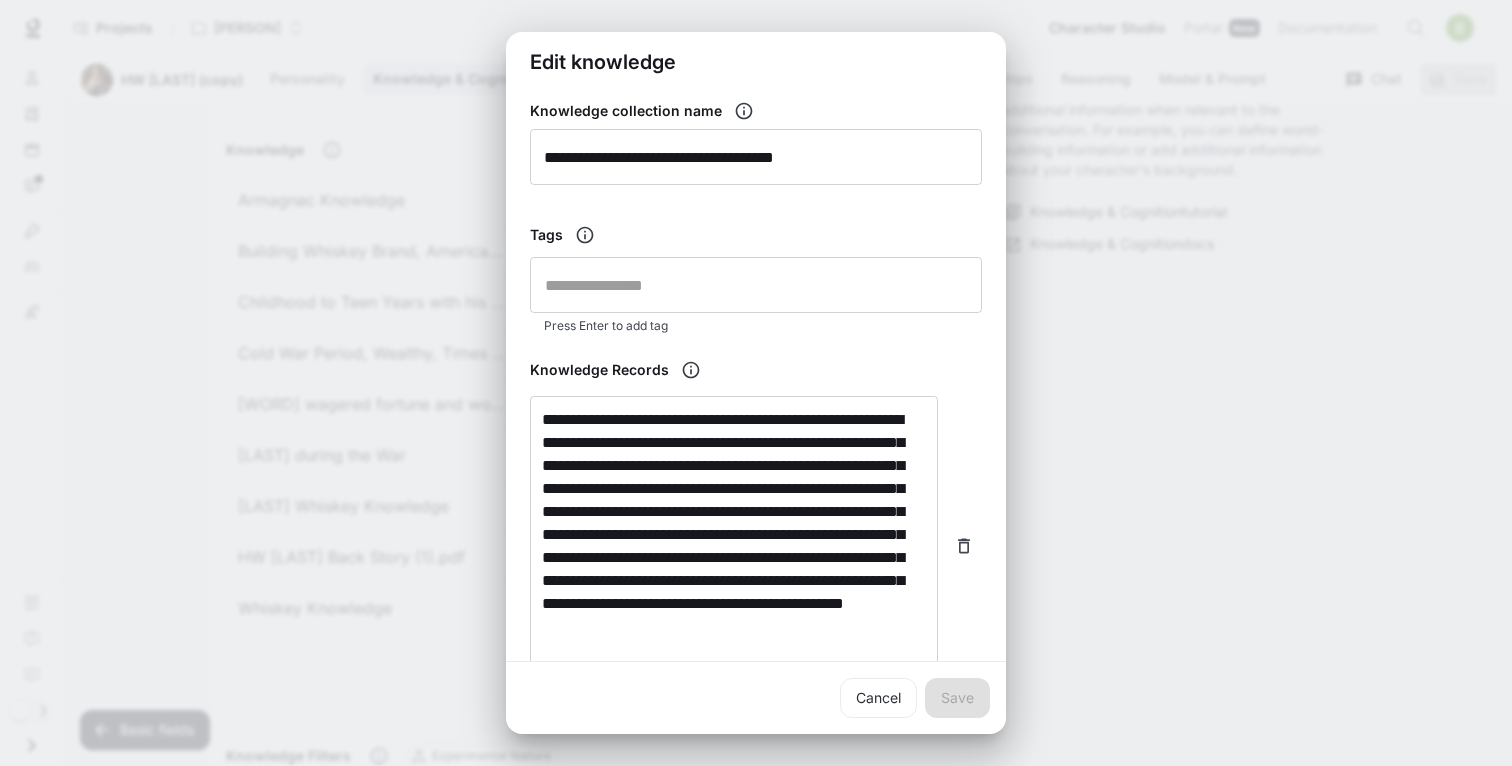scroll, scrollTop: 286, scrollLeft: 0, axis: vertical 